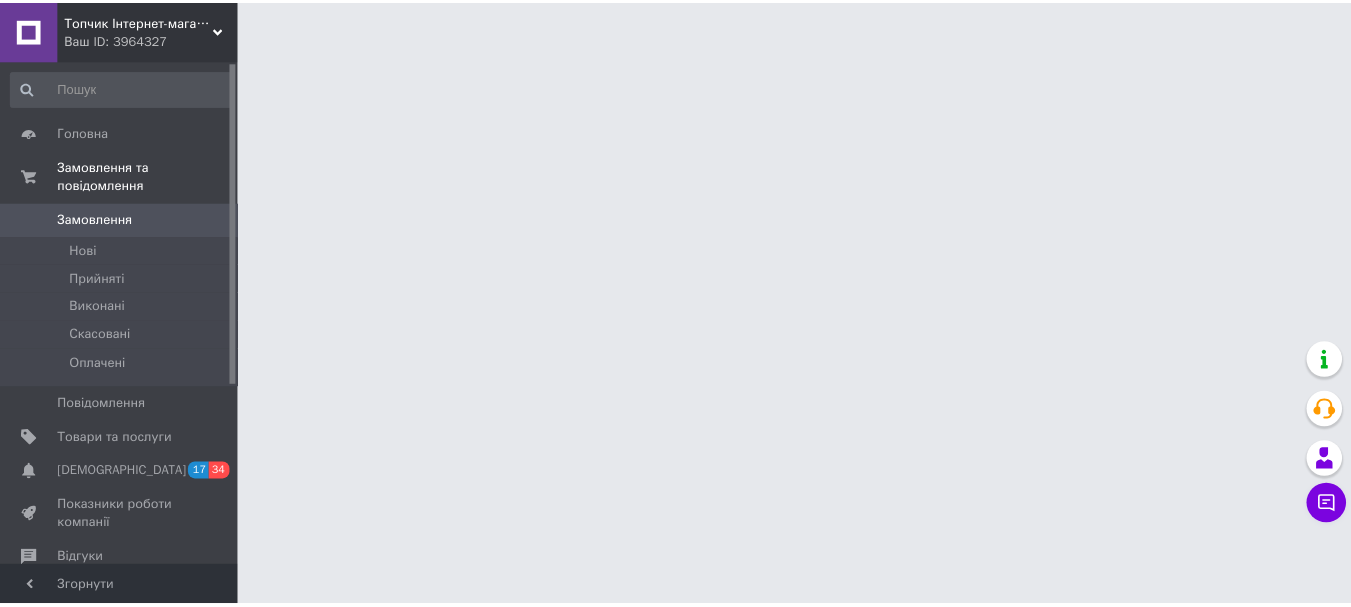 scroll, scrollTop: 0, scrollLeft: 0, axis: both 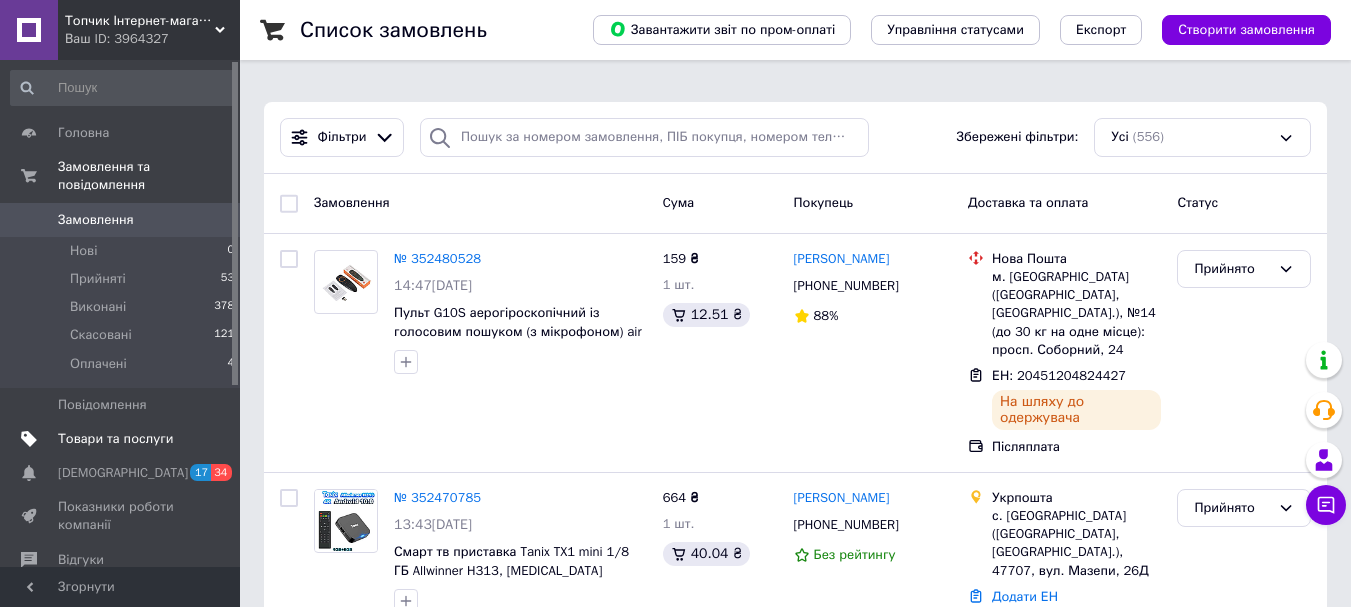click on "Товари та послуги" at bounding box center [123, 439] 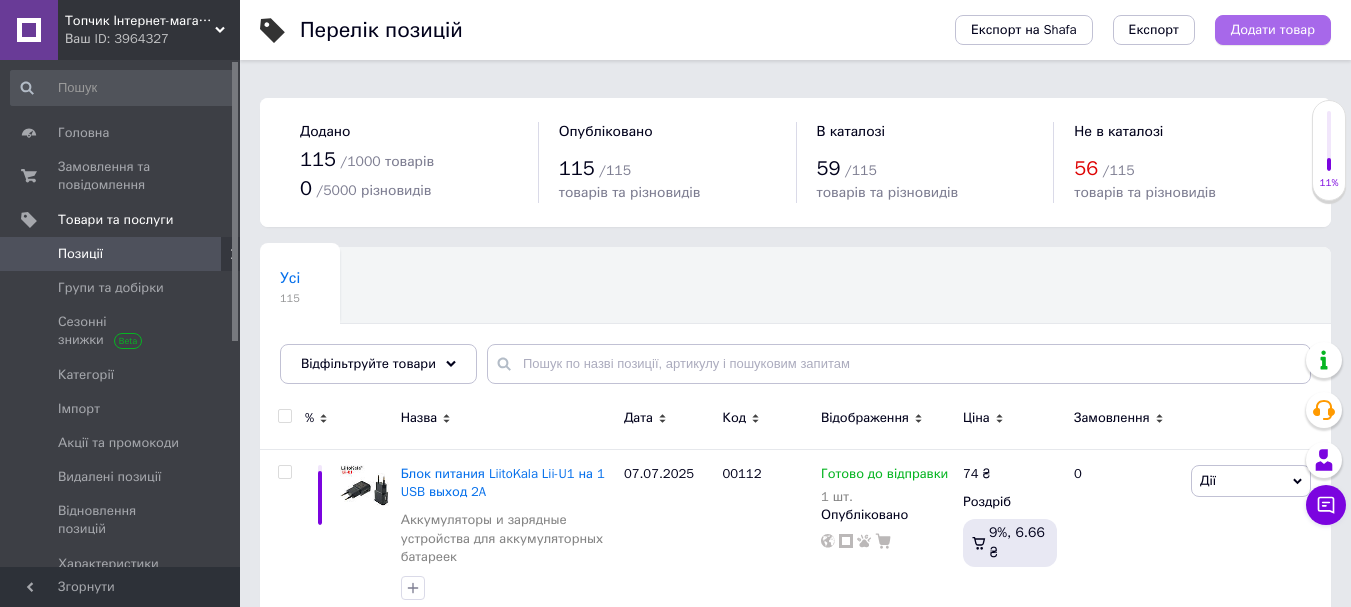 click on "Додати товар" at bounding box center [1273, 30] 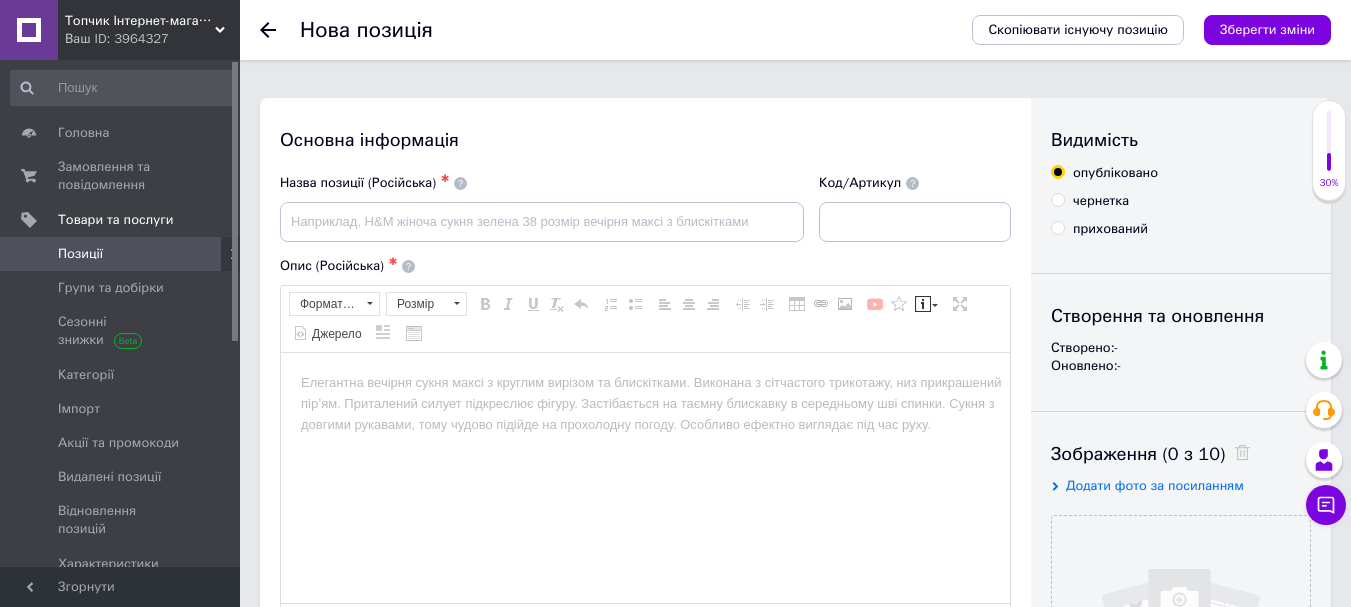 scroll, scrollTop: 0, scrollLeft: 0, axis: both 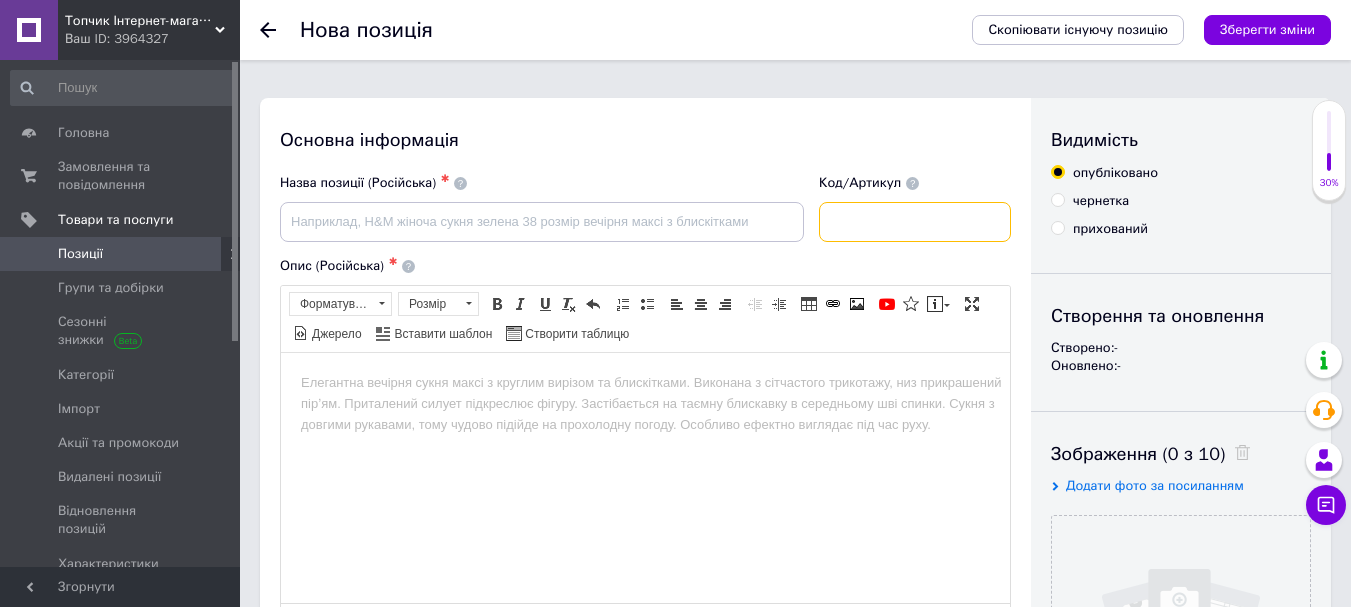 click at bounding box center [915, 222] 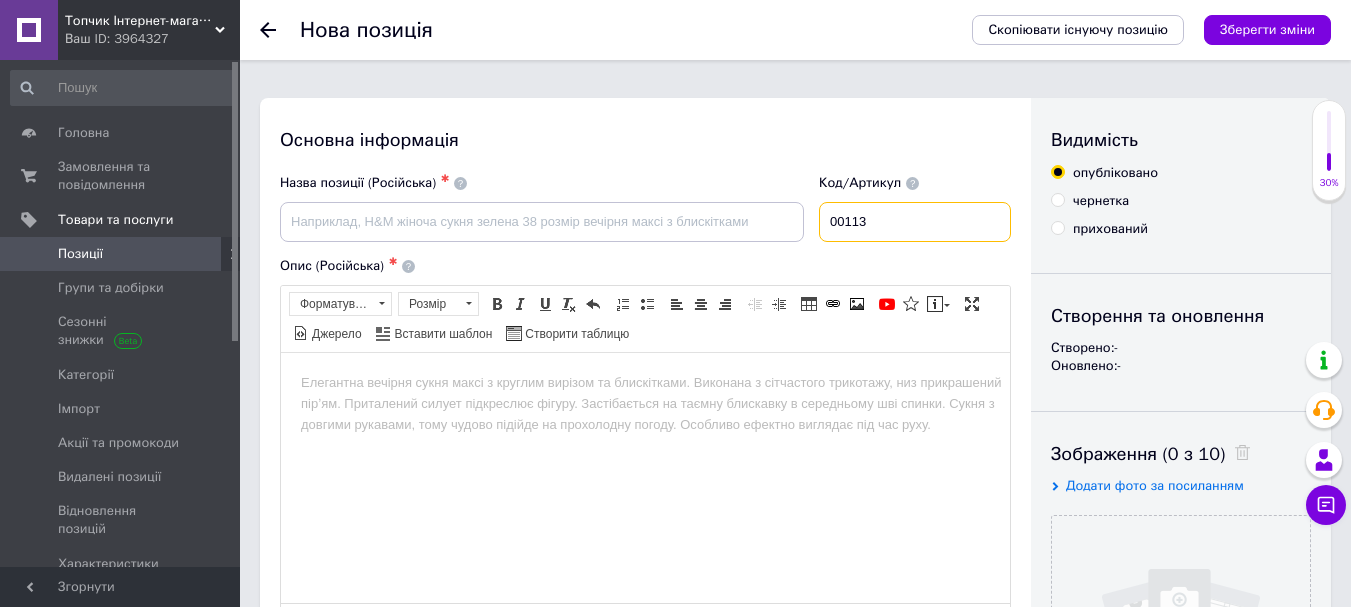 type on "00113" 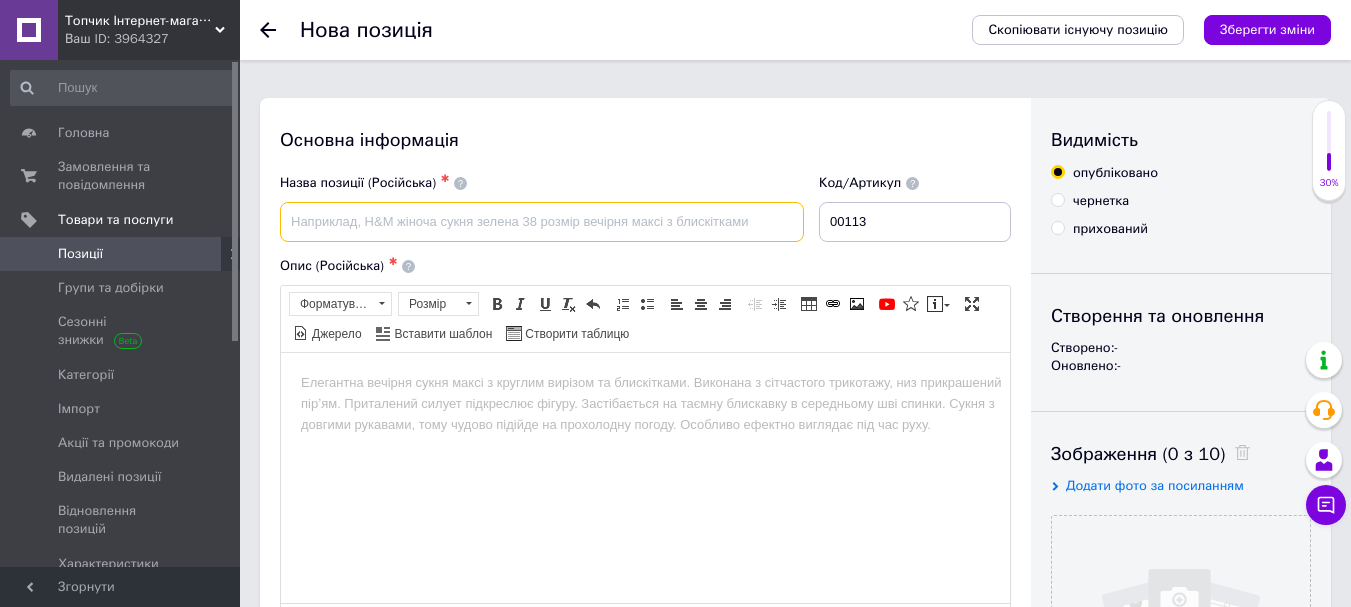 click at bounding box center [542, 222] 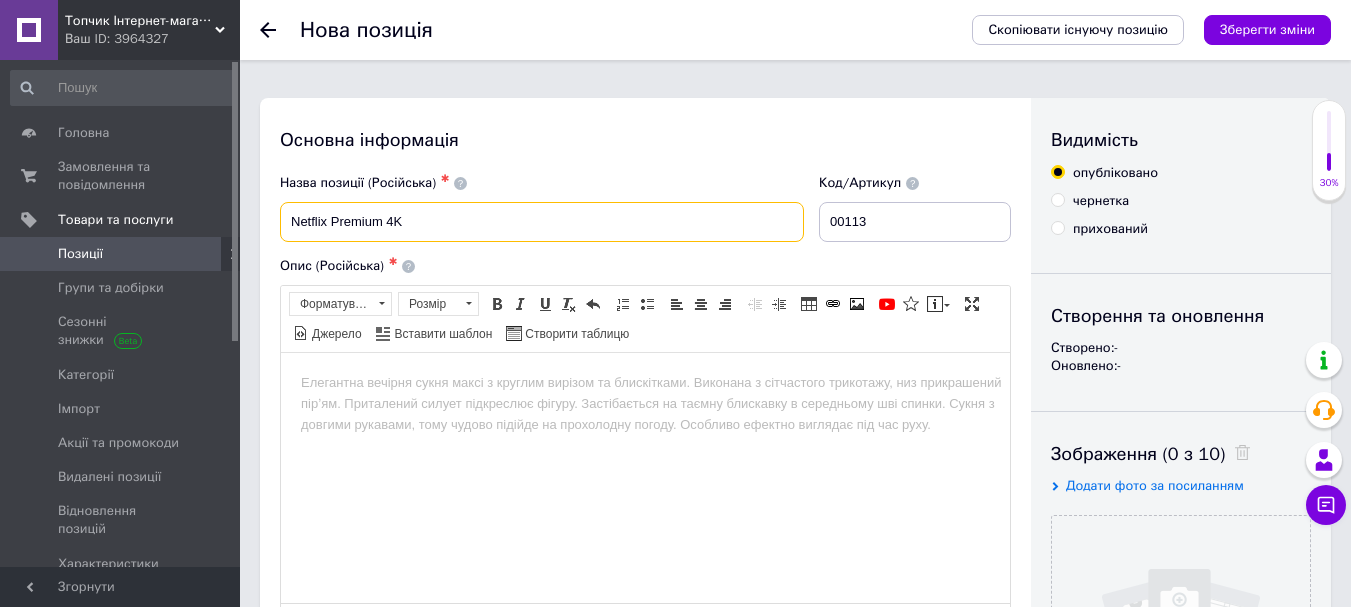click on "Netflix Premium 4K" at bounding box center (542, 222) 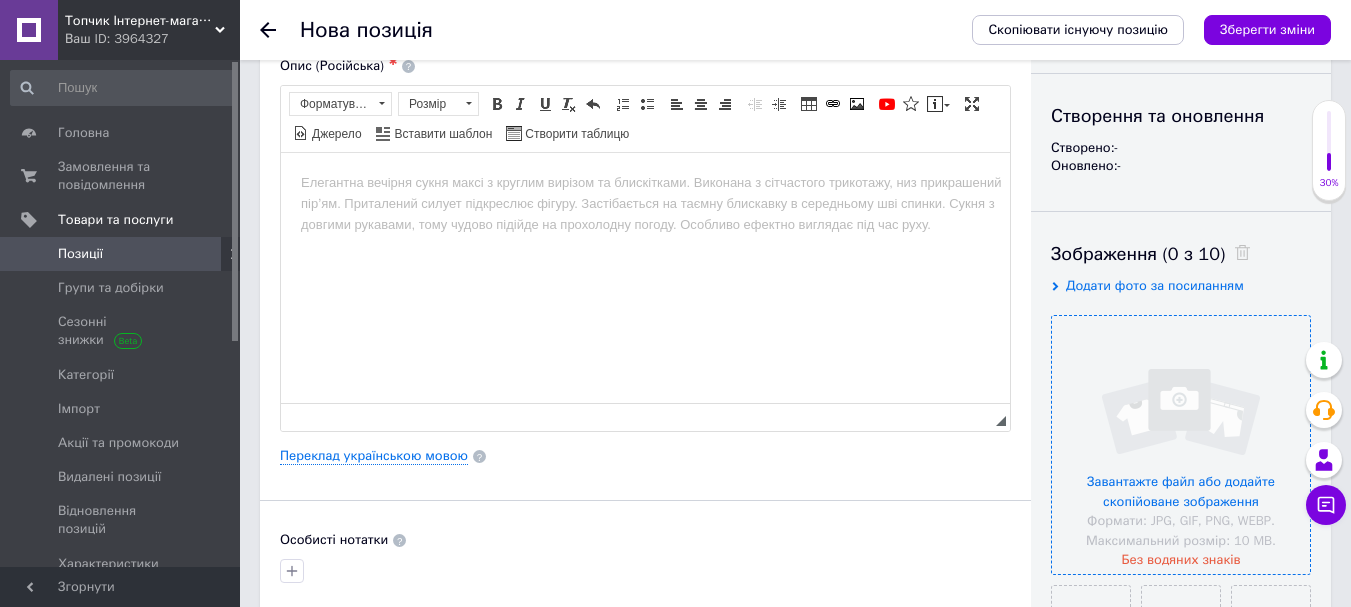 type on "Подписка Netflix Premium 4K" 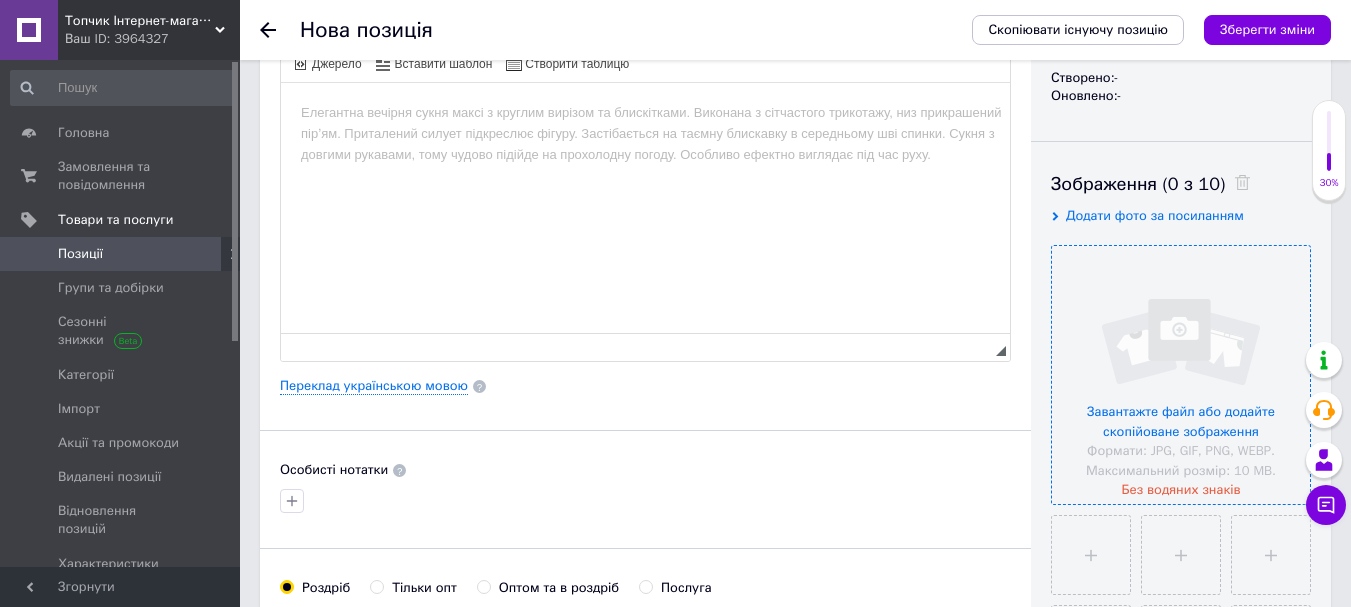 scroll, scrollTop: 300, scrollLeft: 0, axis: vertical 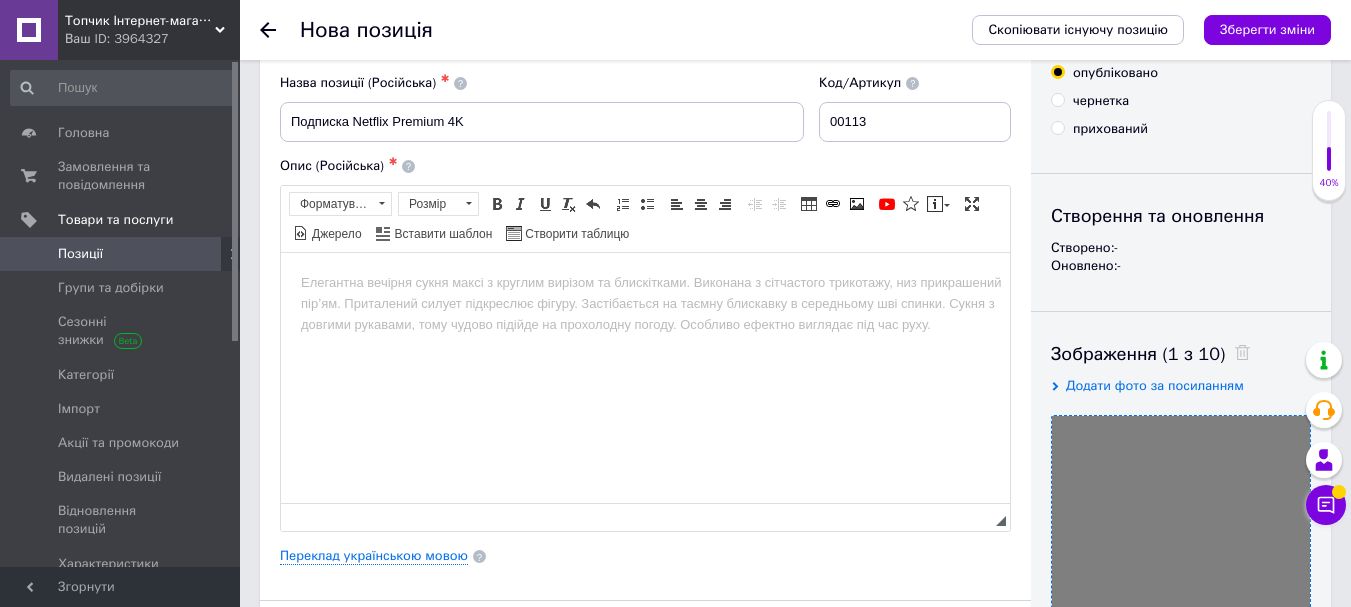 click at bounding box center (645, 282) 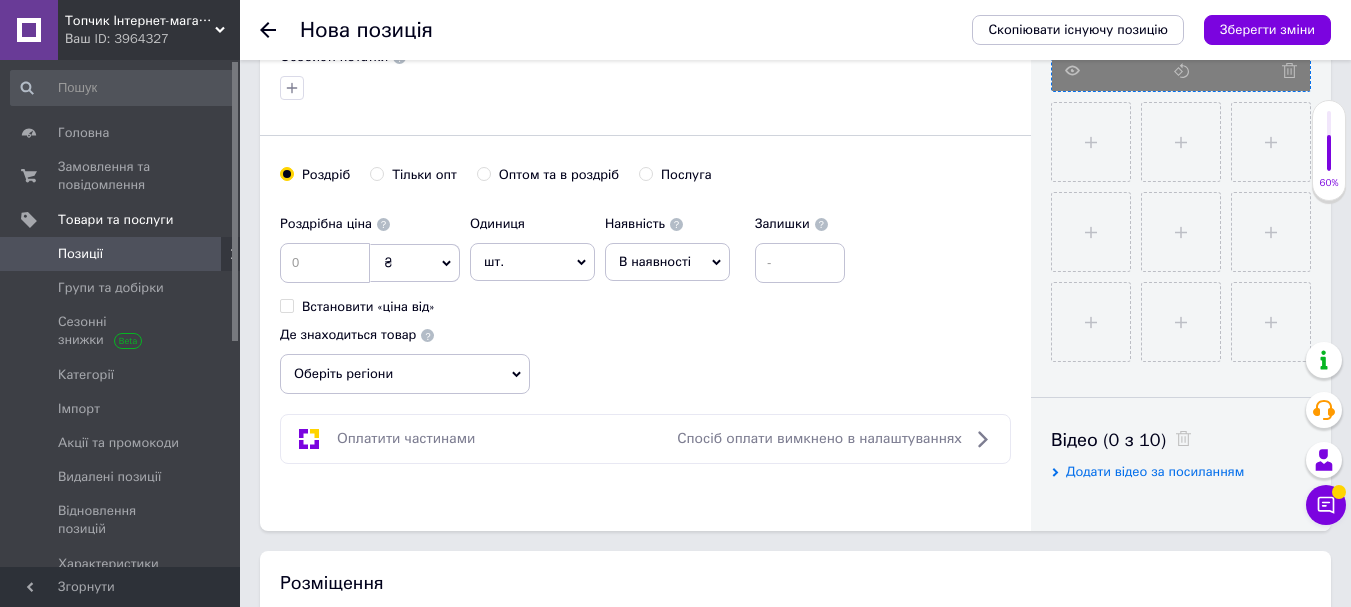 scroll, scrollTop: 700, scrollLeft: 0, axis: vertical 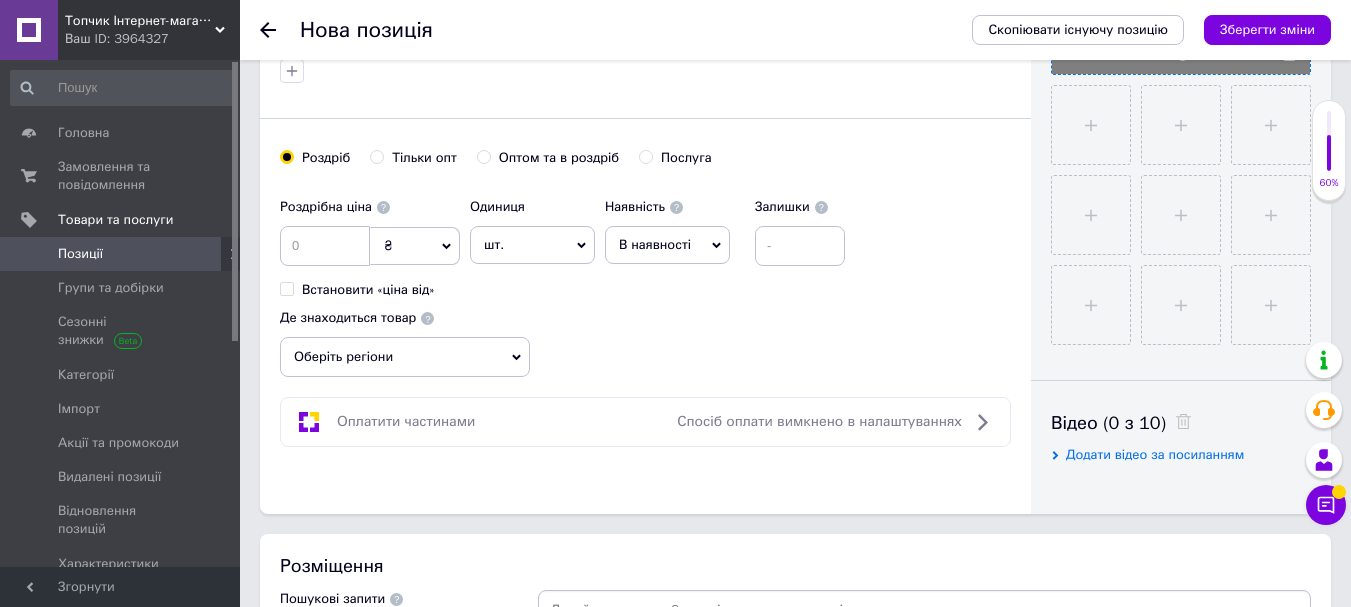 click on "В наявності" at bounding box center (667, 245) 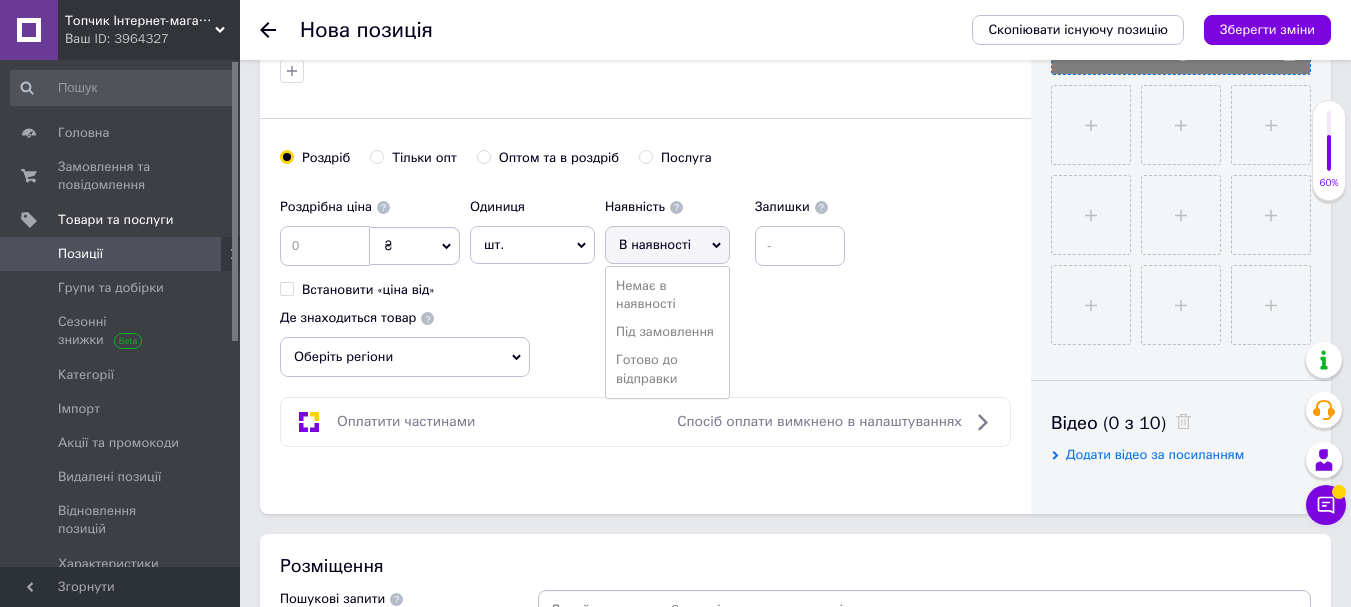 click on "В наявності" at bounding box center [667, 245] 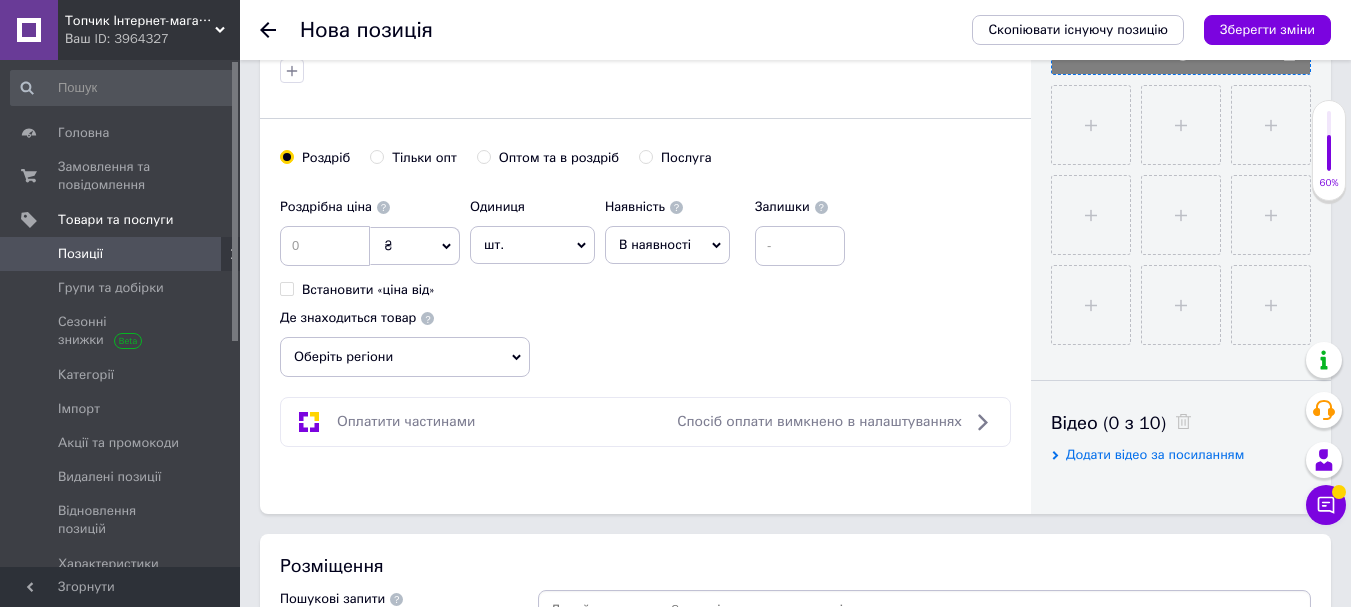 click on "В наявності" at bounding box center [667, 245] 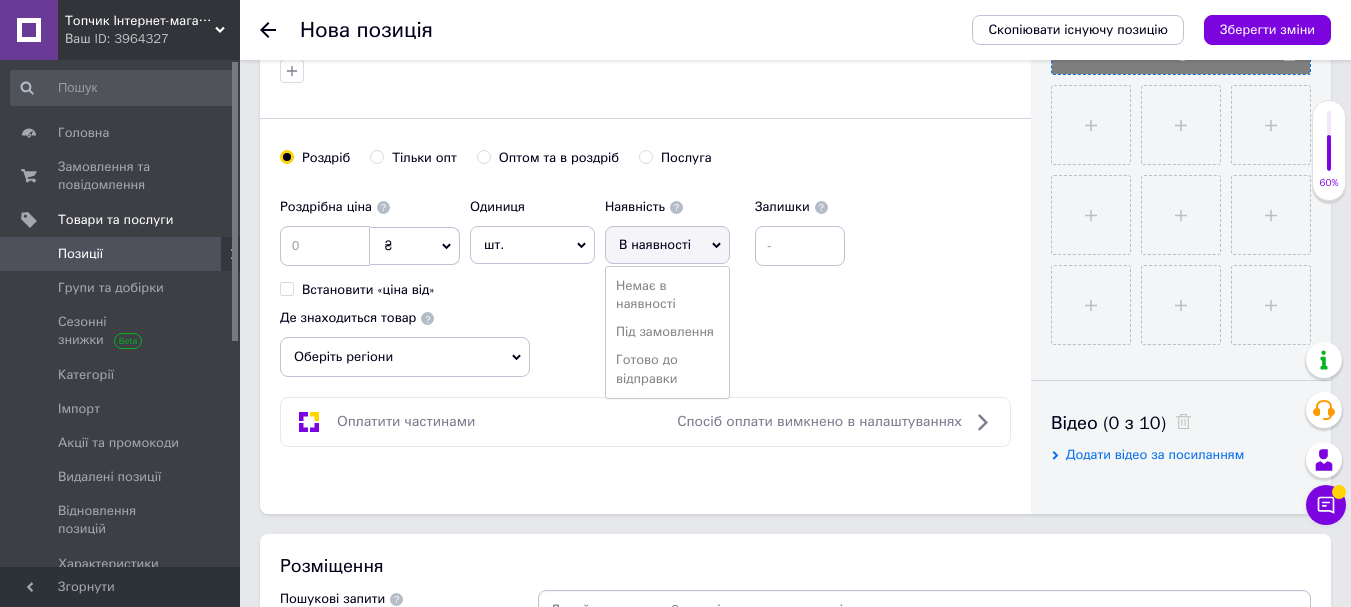 click on "В наявності" at bounding box center [667, 245] 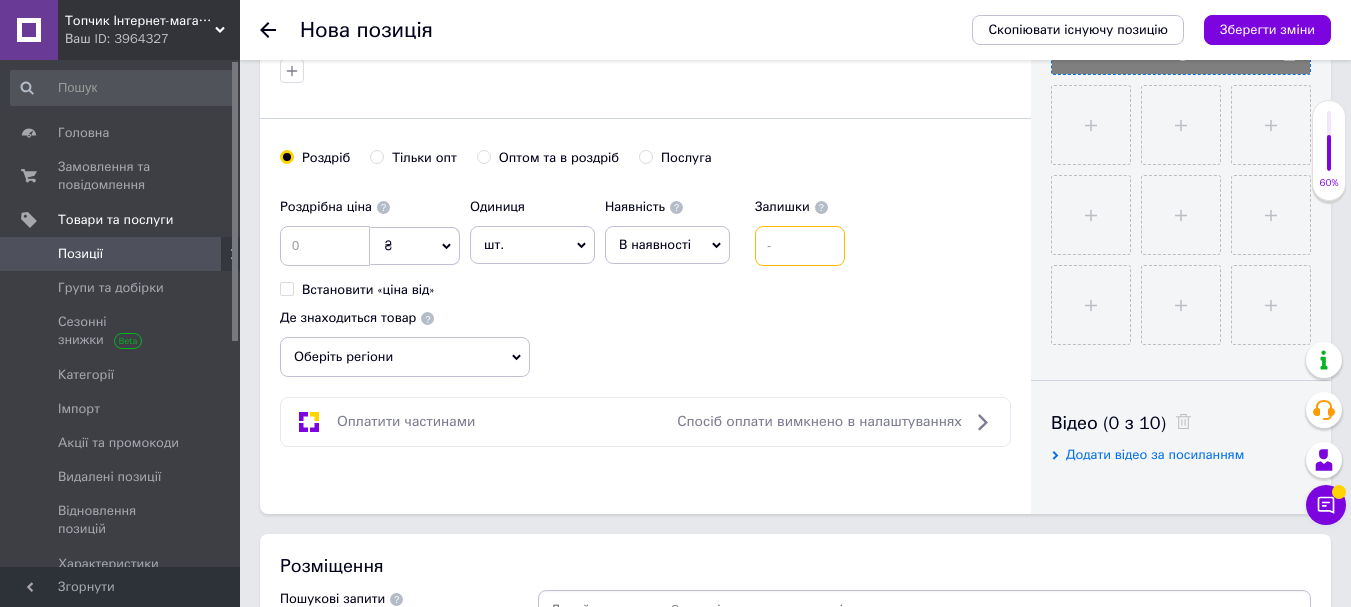 click at bounding box center (800, 246) 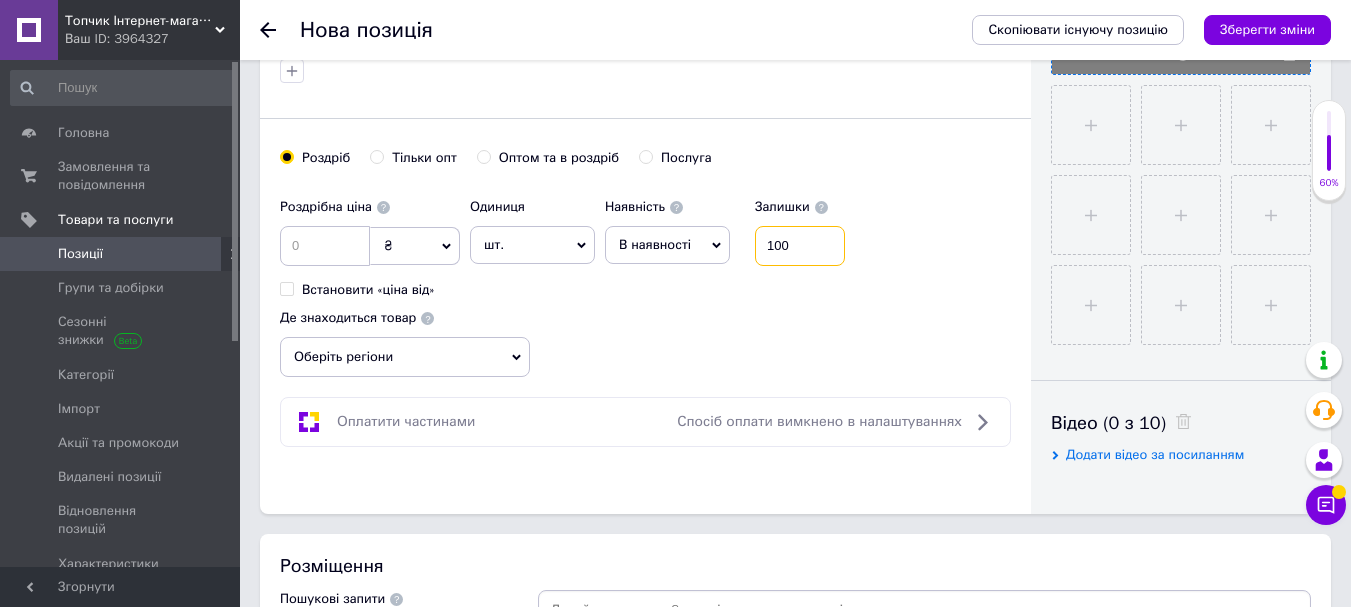 type on "100" 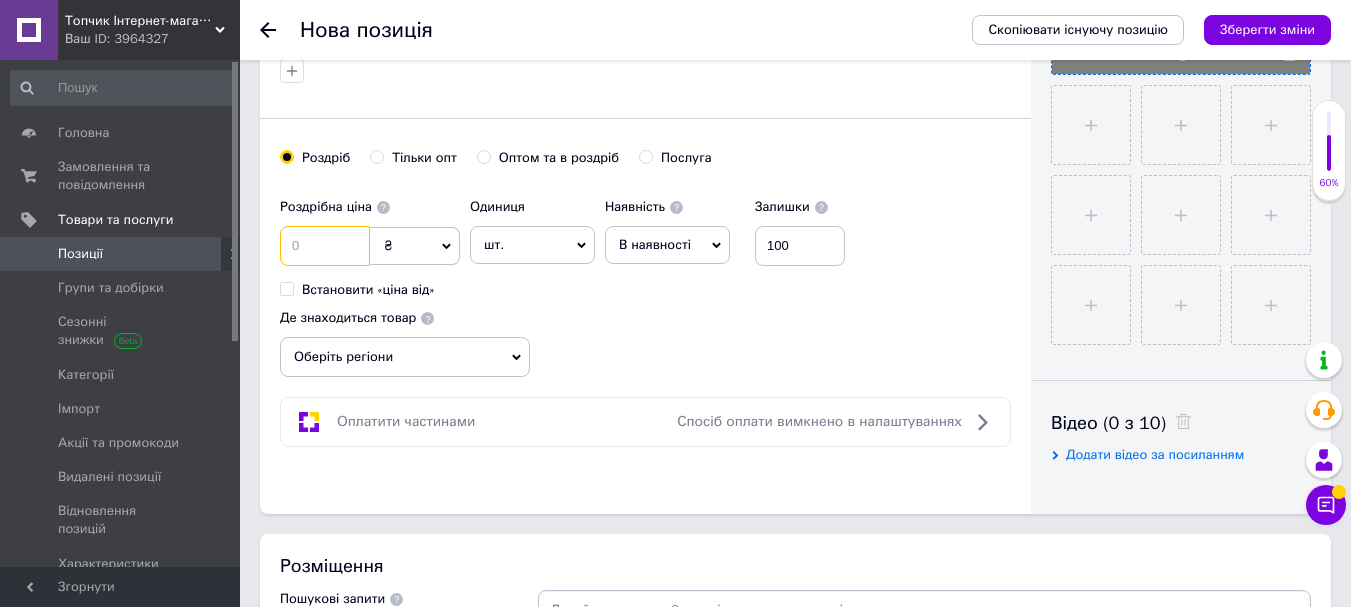click at bounding box center (325, 246) 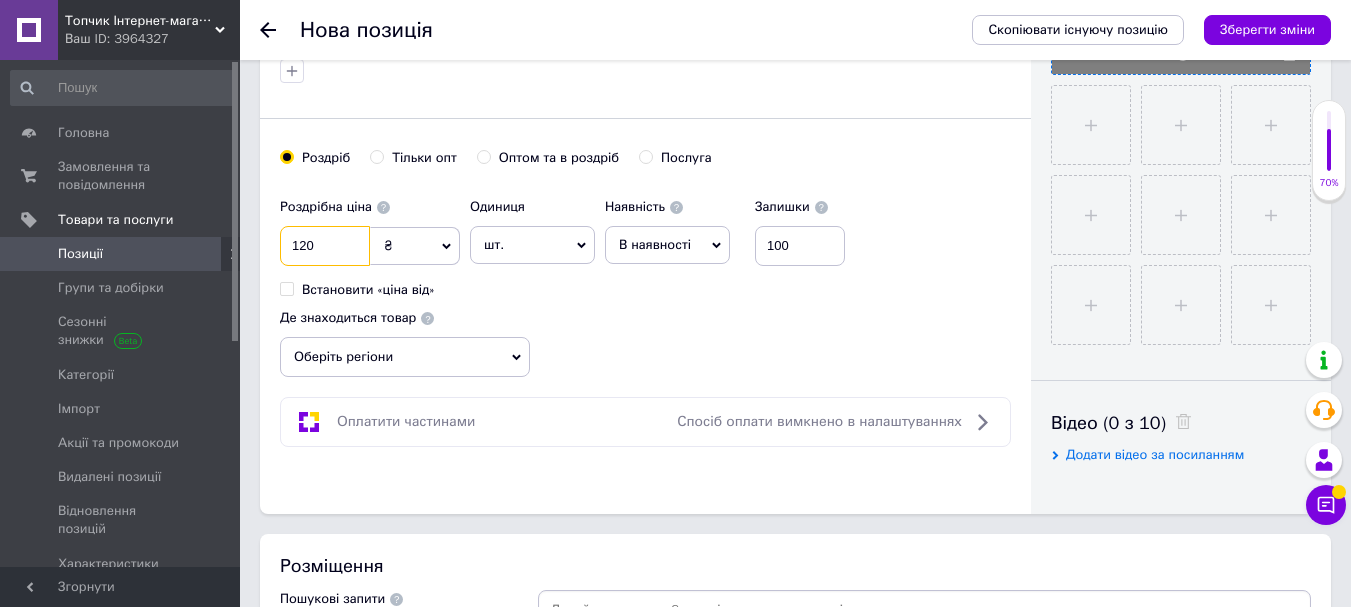 type on "120" 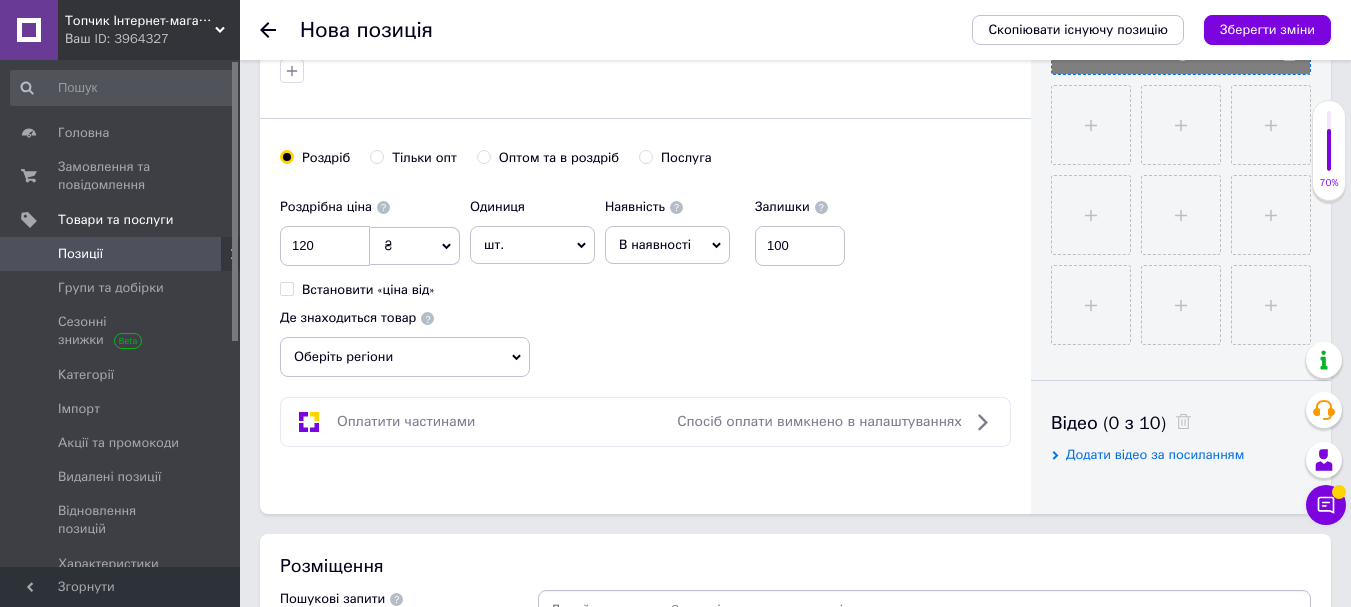 click on "Роздрібна ціна 120 ₴ $ EUR CHF GBP ¥ PLN ₸ MDL HUF KGS CNY TRY KRW lei Встановити «ціна від» Одиниця шт. Популярне комплект упаковка кв.м пара м кг пог.м послуга т а автоцистерна ампула б балон банка блістер бобіна бочка бут бухта в ват виїзд відро г г га година гр/кв.м гігакалорія д дав два місяці день доба доза є єврокуб з зміна к кВт каністра карат кв.дм кв.м кв.см кв.фут квартал кг кг/кв.м км колесо комплект коробка куб.дм куб.м л л лист м м мВт мл мм моток місяць мішок н набір номер о об'єкт од. п палетомісце пара партія пач пог.м послуга посівна одиниця птахомісце півроку пігулка" at bounding box center [645, 283] 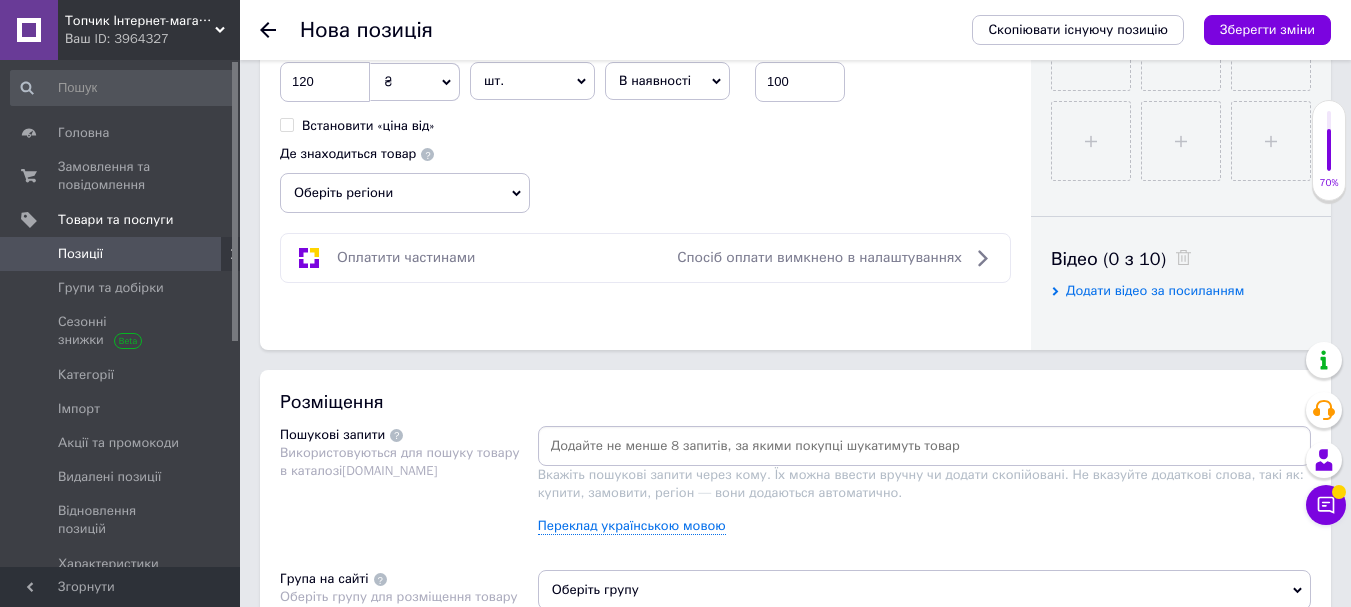 scroll, scrollTop: 900, scrollLeft: 0, axis: vertical 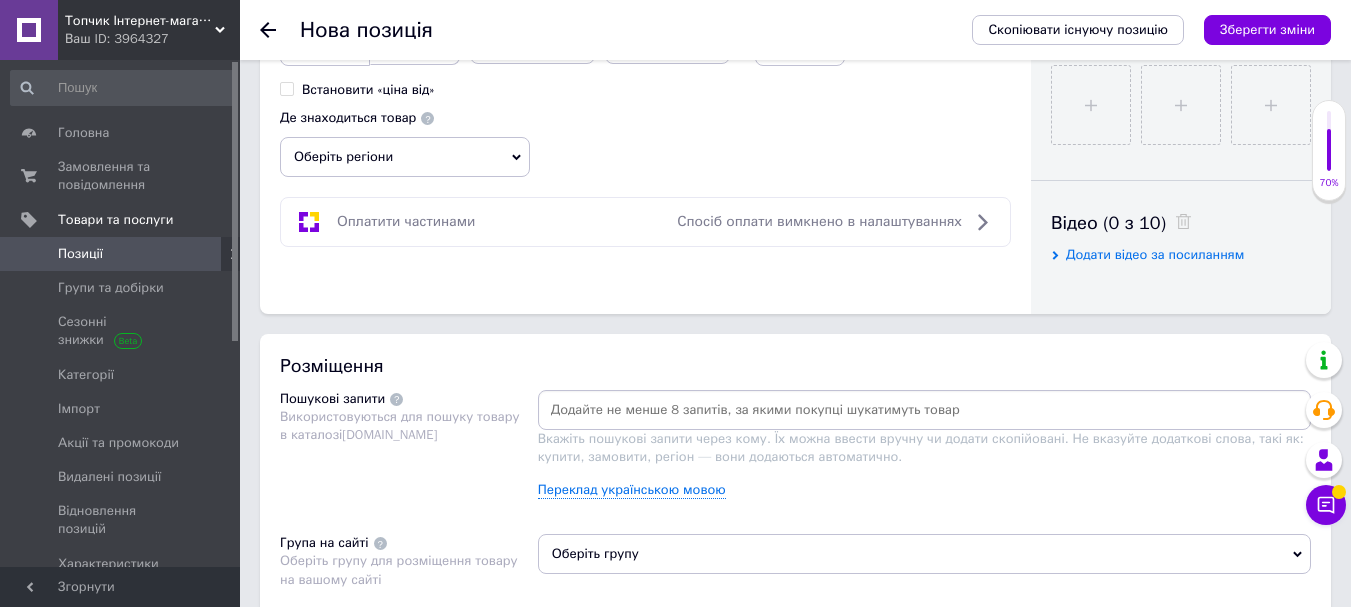 click at bounding box center (924, 410) 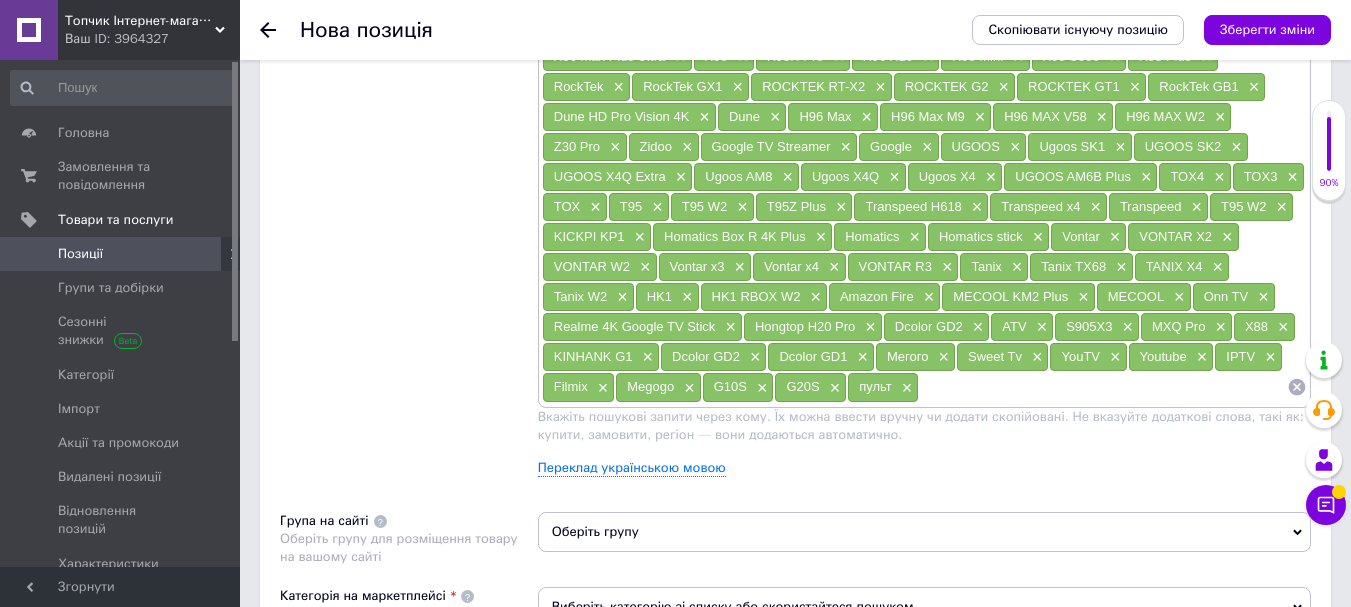 scroll, scrollTop: 1600, scrollLeft: 0, axis: vertical 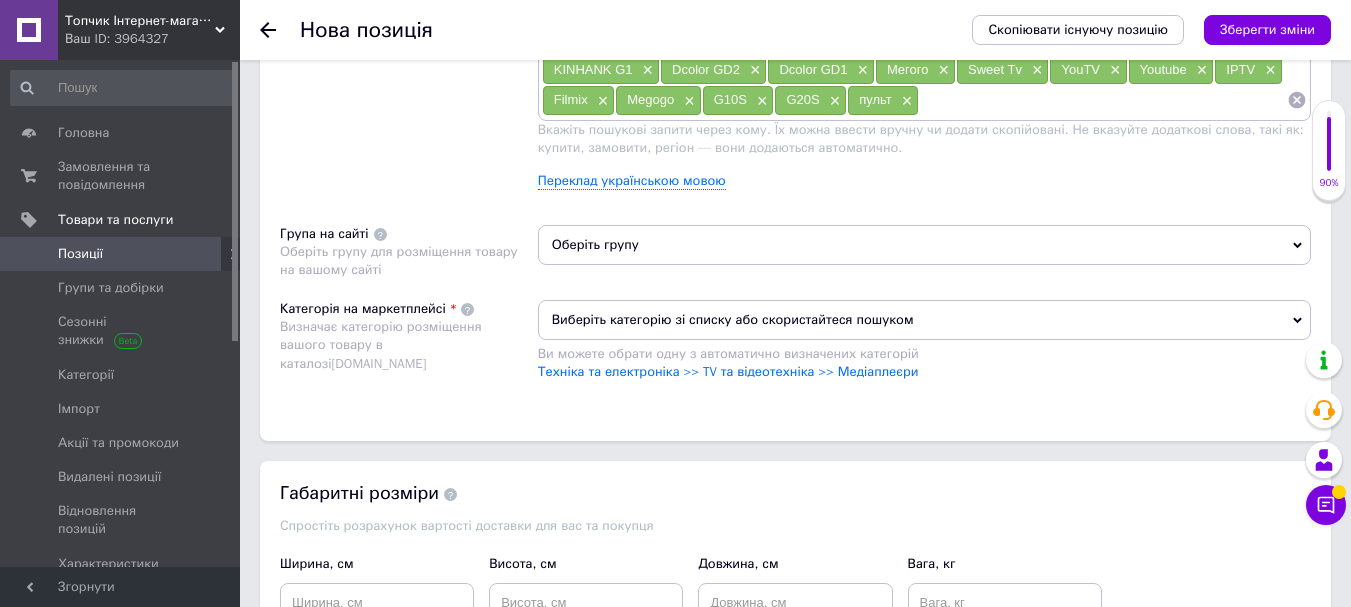 click on "Виберіть категорію зі списку або скористайтеся пошуком" at bounding box center (924, 320) 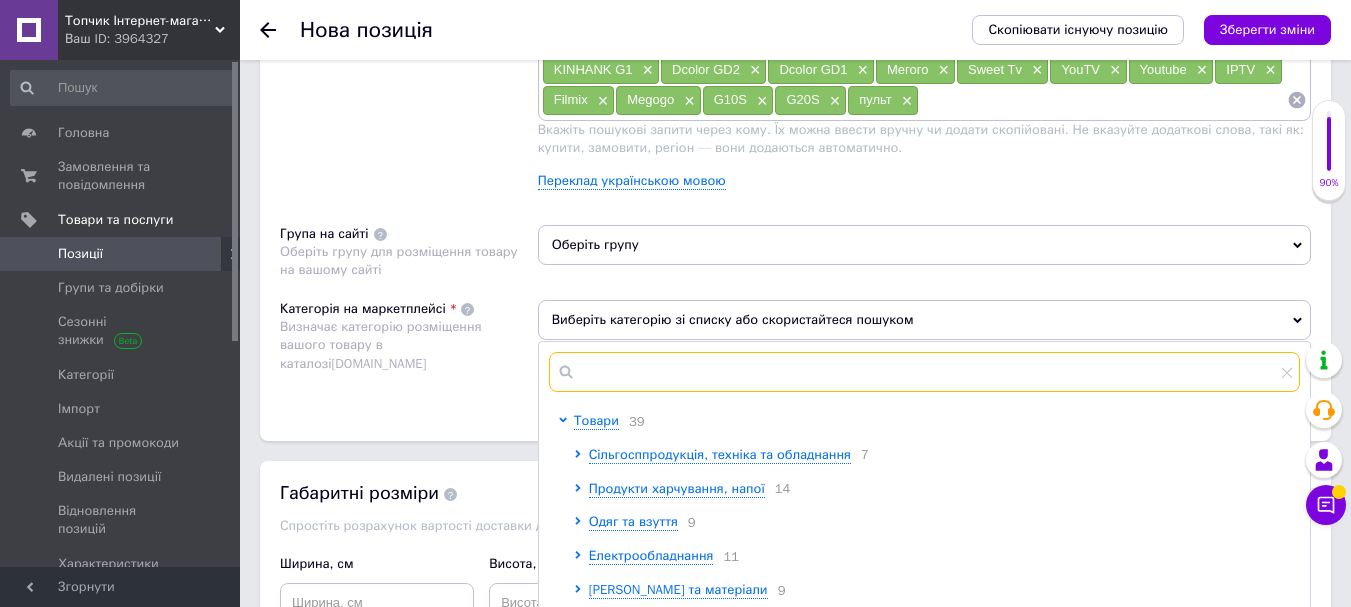 click at bounding box center (924, 372) 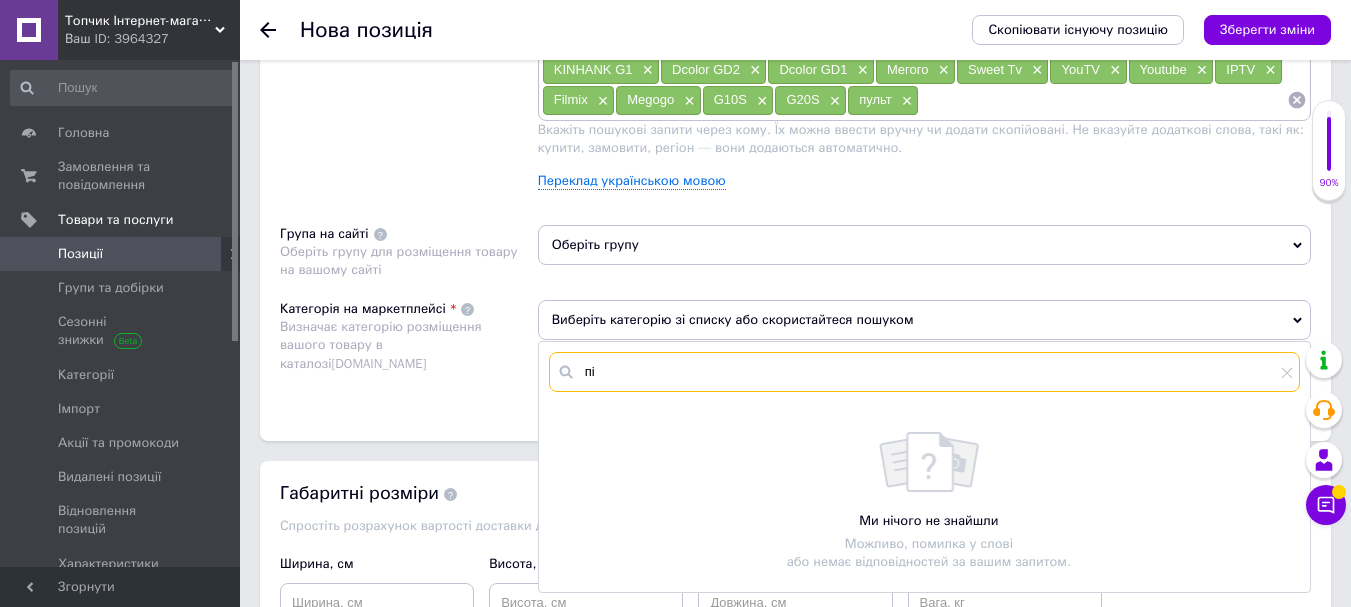 type on "п" 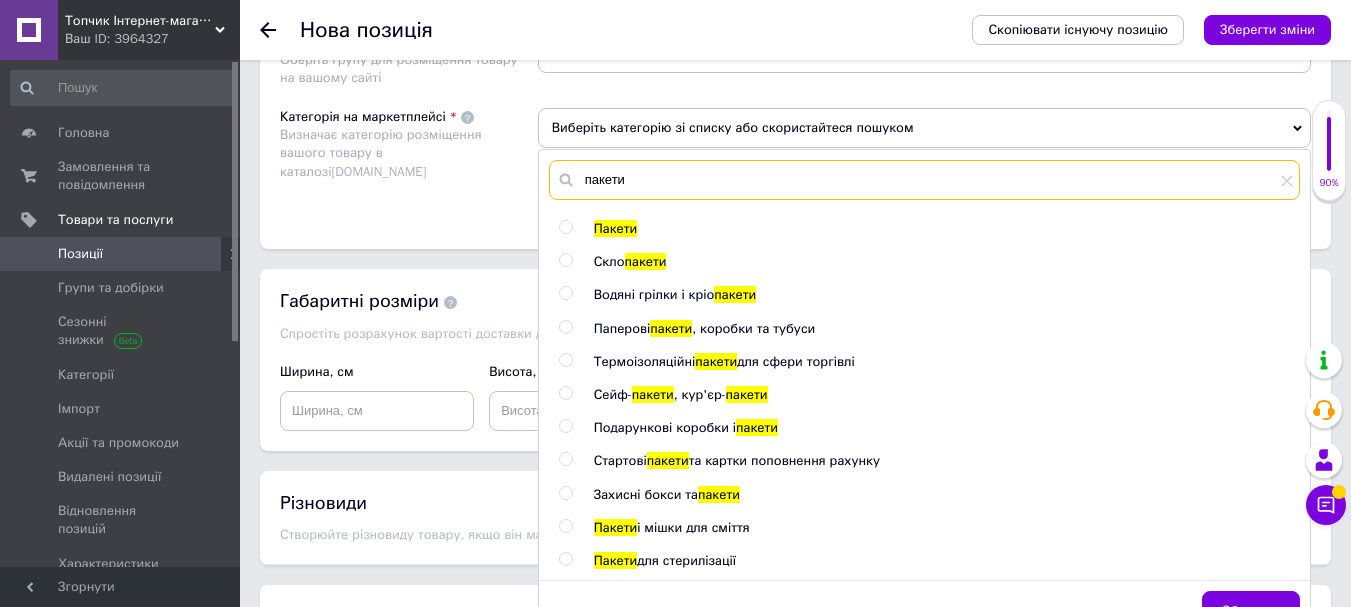scroll, scrollTop: 1800, scrollLeft: 0, axis: vertical 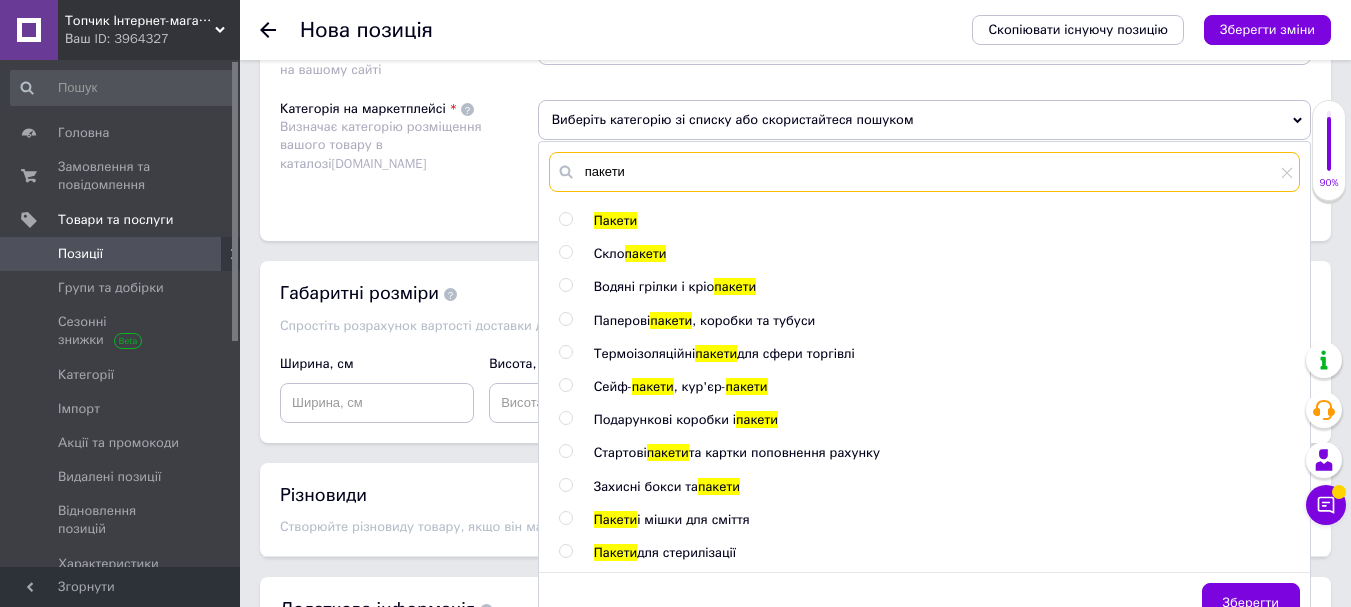 drag, startPoint x: 620, startPoint y: 158, endPoint x: 561, endPoint y: 143, distance: 60.876926 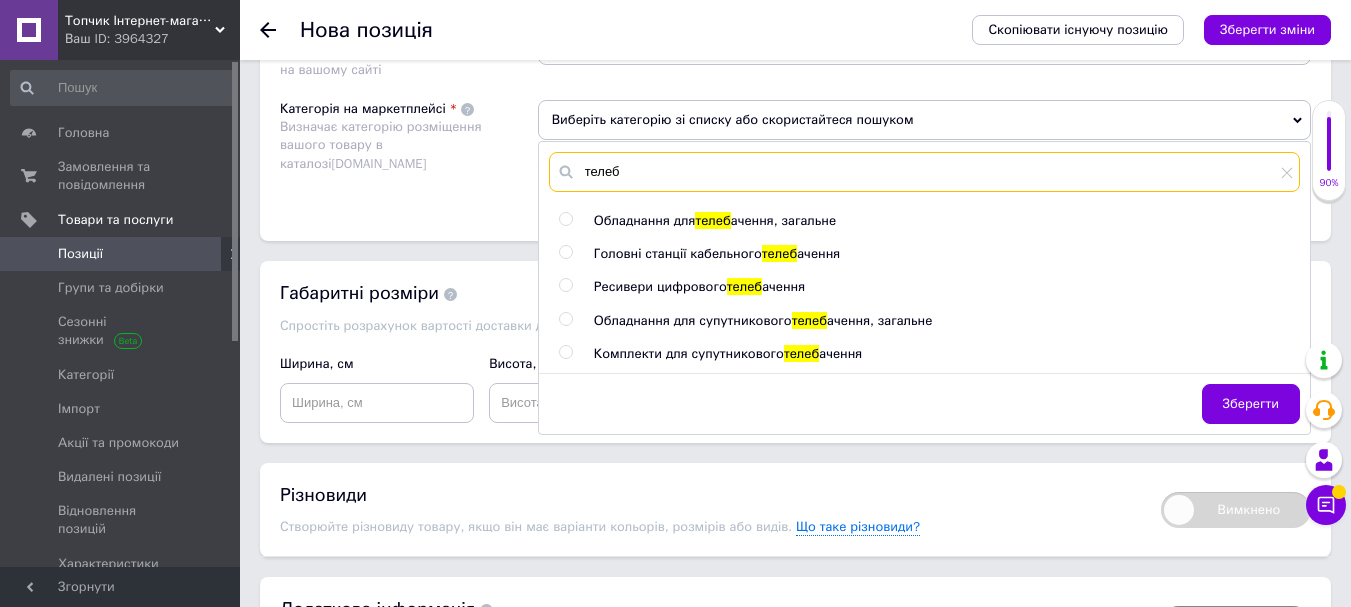 drag, startPoint x: 621, startPoint y: 146, endPoint x: 579, endPoint y: 143, distance: 42.107006 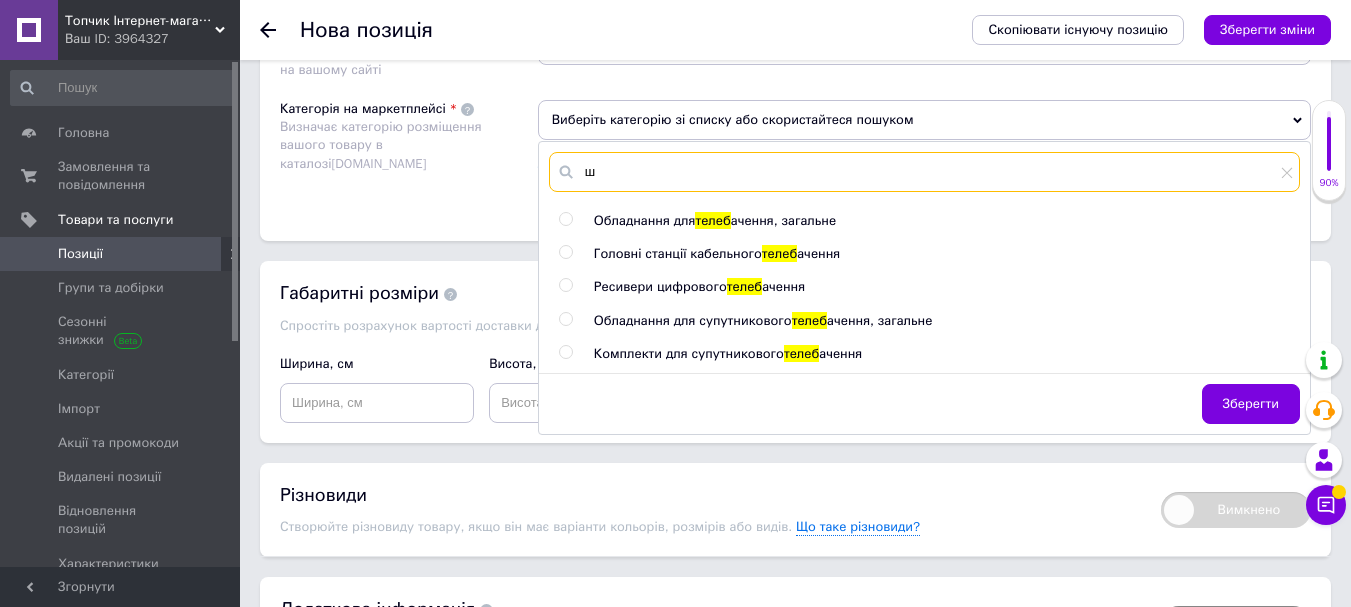 type on "ш" 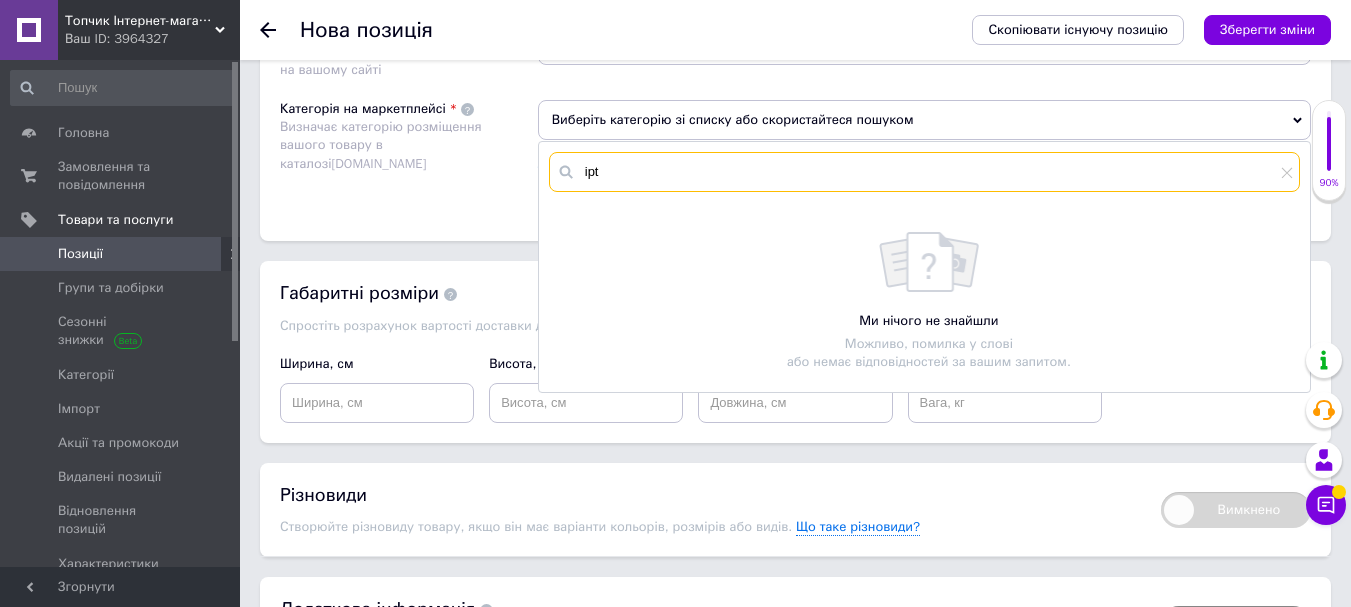 drag, startPoint x: 635, startPoint y: 159, endPoint x: 544, endPoint y: 147, distance: 91.787796 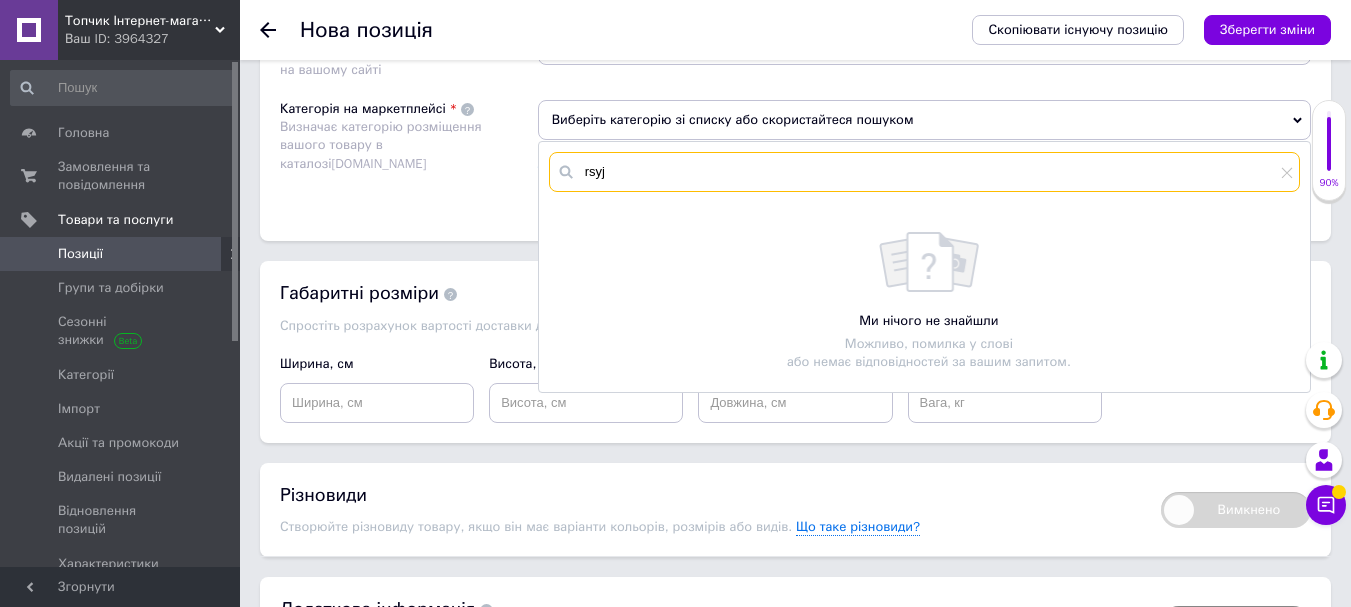 type on "rsyj" 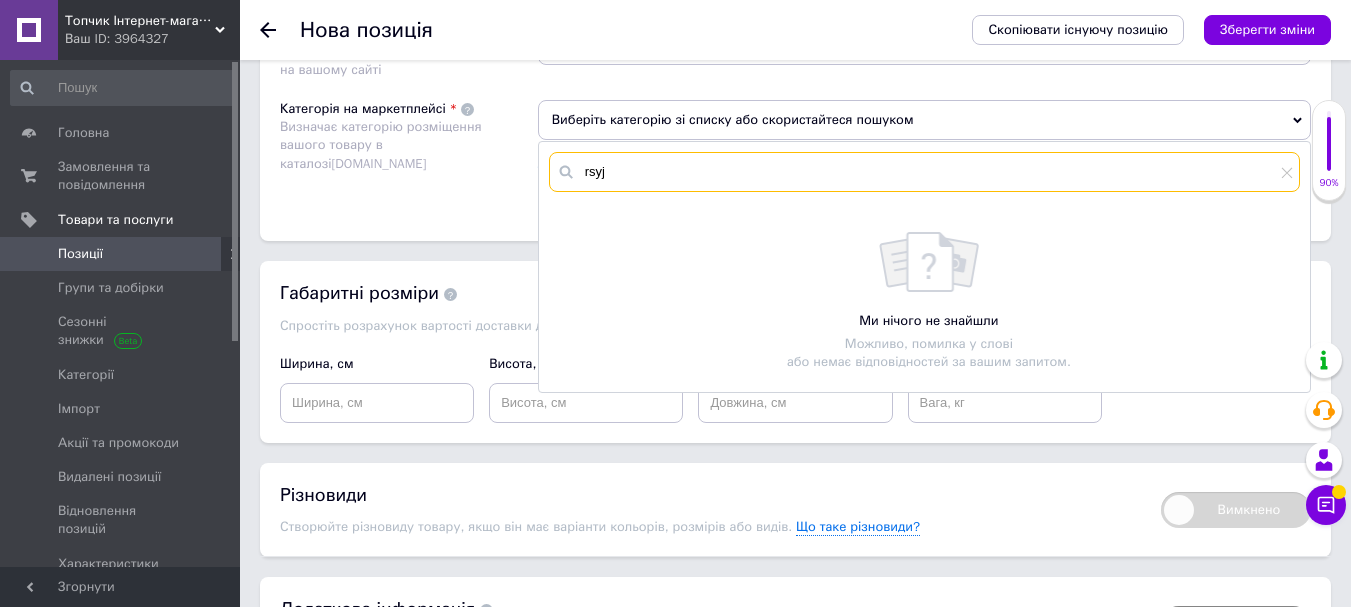 drag, startPoint x: 547, startPoint y: 159, endPoint x: 531, endPoint y: 159, distance: 16 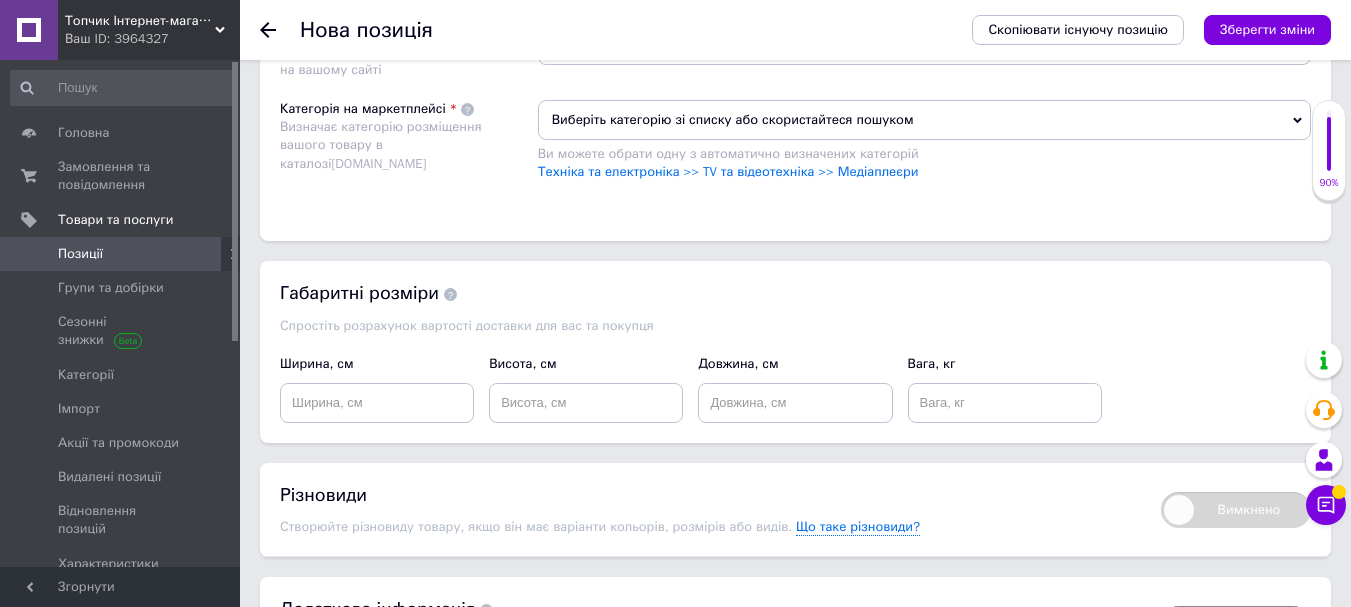 click on "Виберіть категорію зі списку або скористайтеся пошуком" at bounding box center [924, 120] 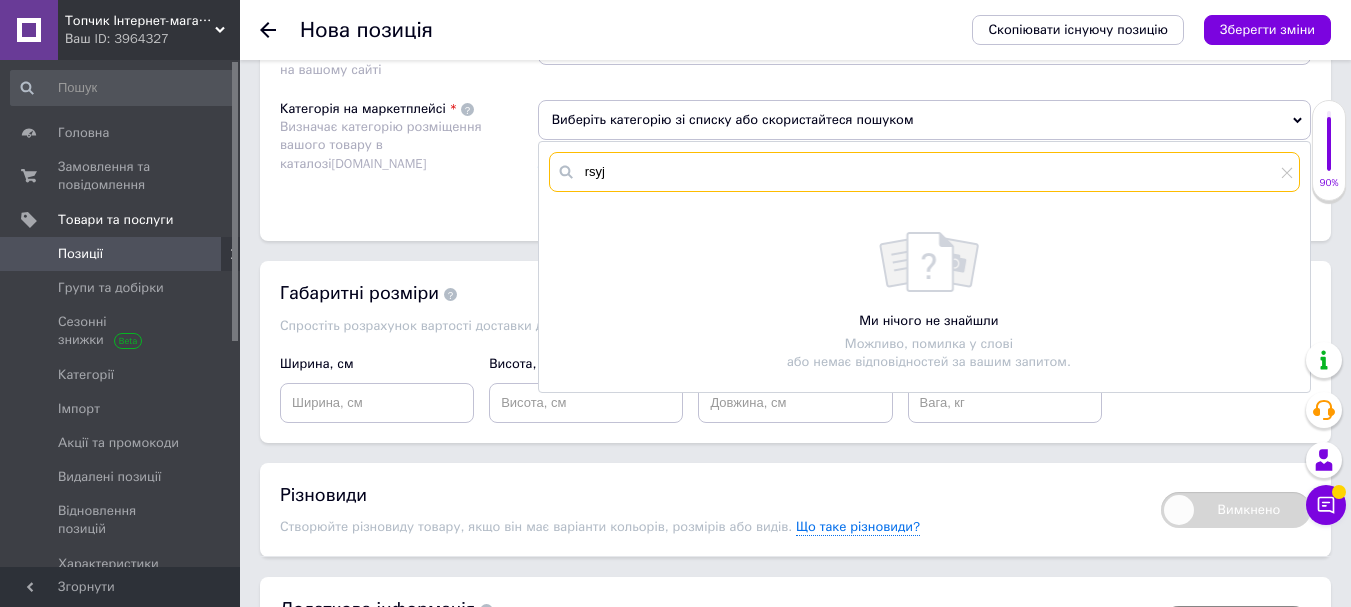 drag, startPoint x: 637, startPoint y: 146, endPoint x: 557, endPoint y: 144, distance: 80.024994 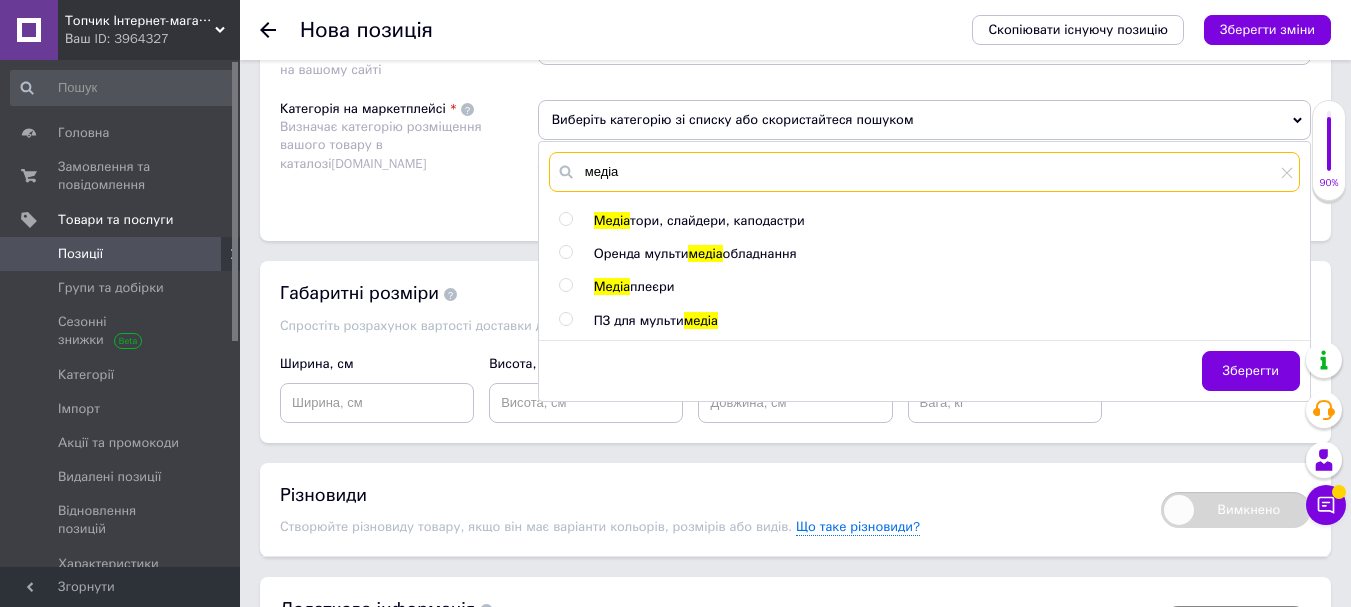 type on "медіа" 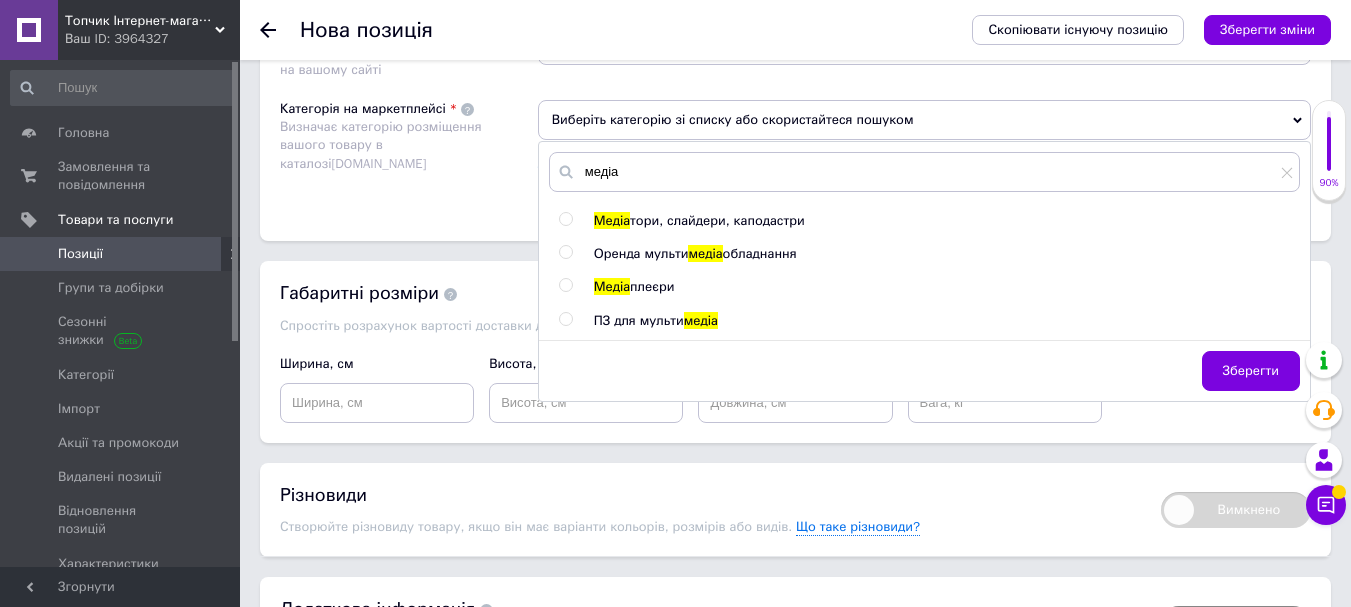 click at bounding box center [569, 287] 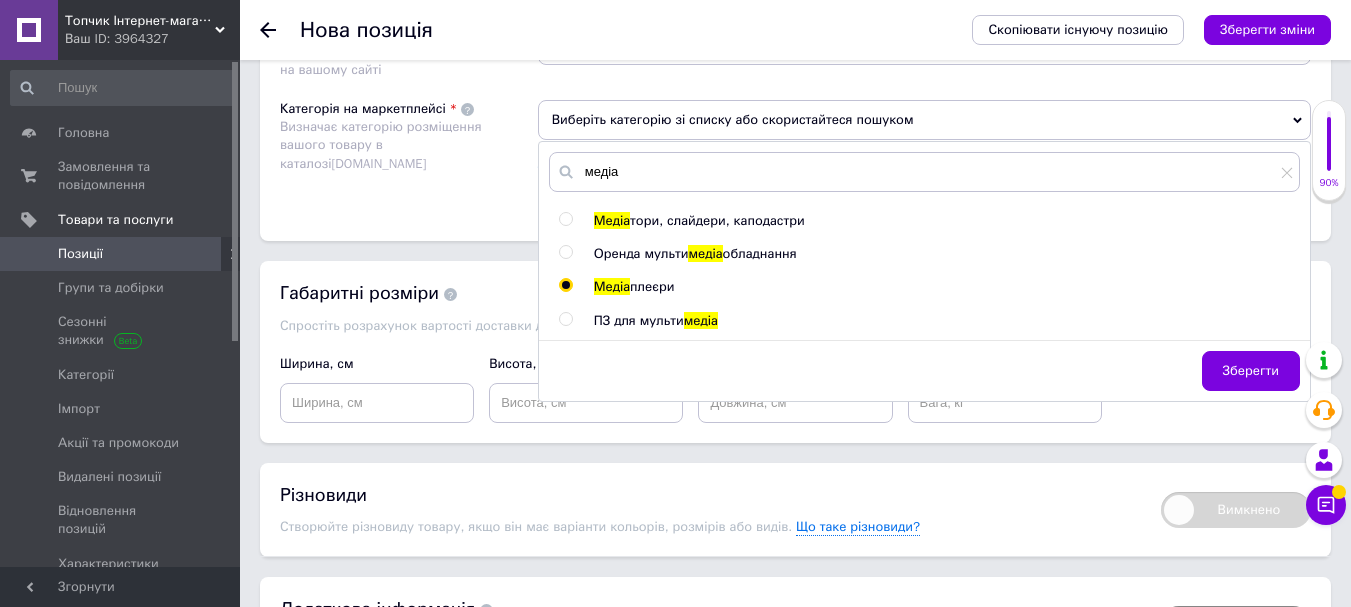 radio on "true" 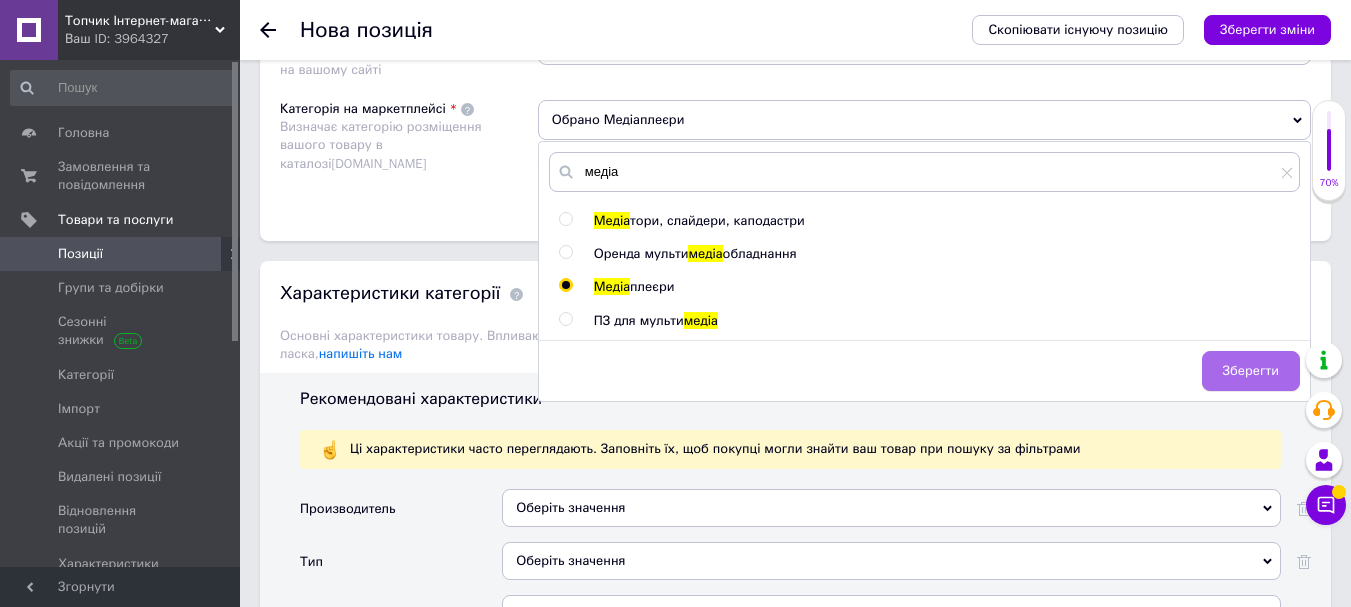 click on "Зберегти" at bounding box center (1251, 371) 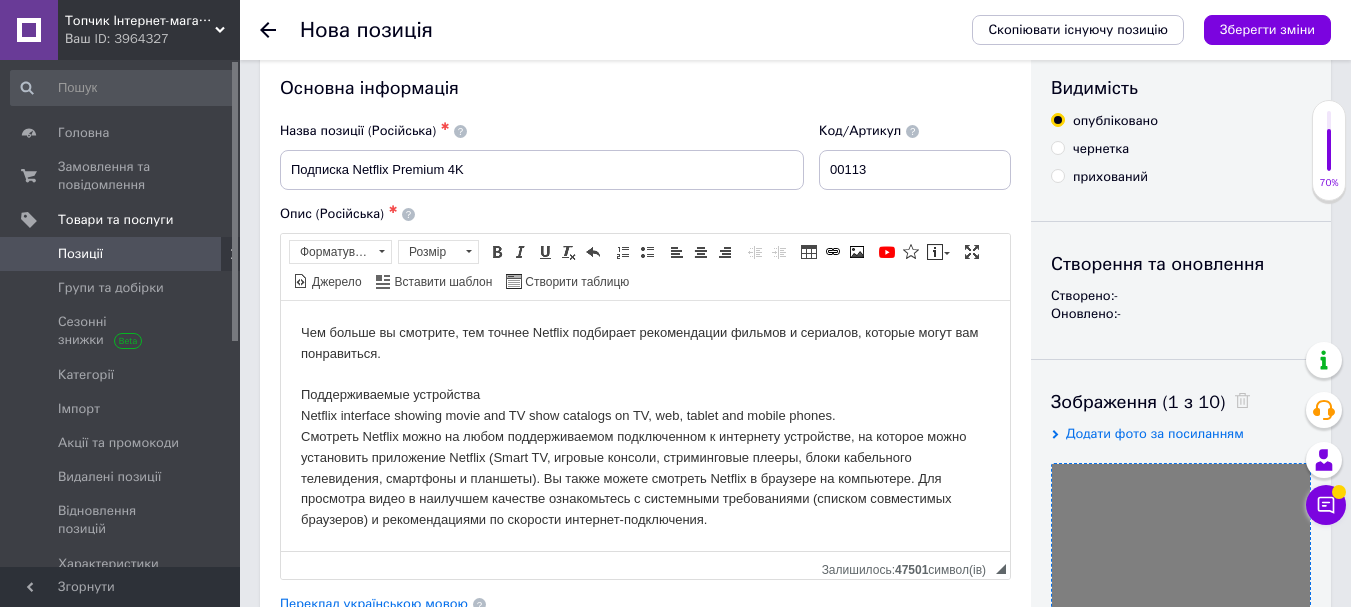 scroll, scrollTop: 0, scrollLeft: 0, axis: both 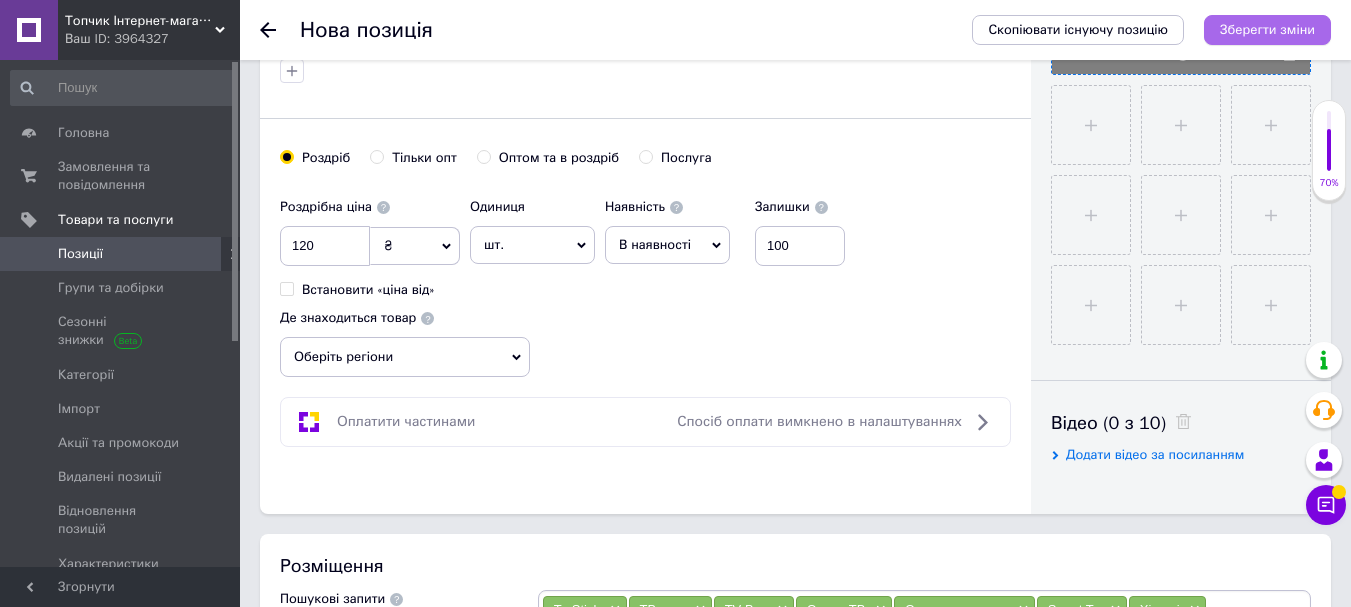 click on "Зберегти зміни" at bounding box center [1267, 29] 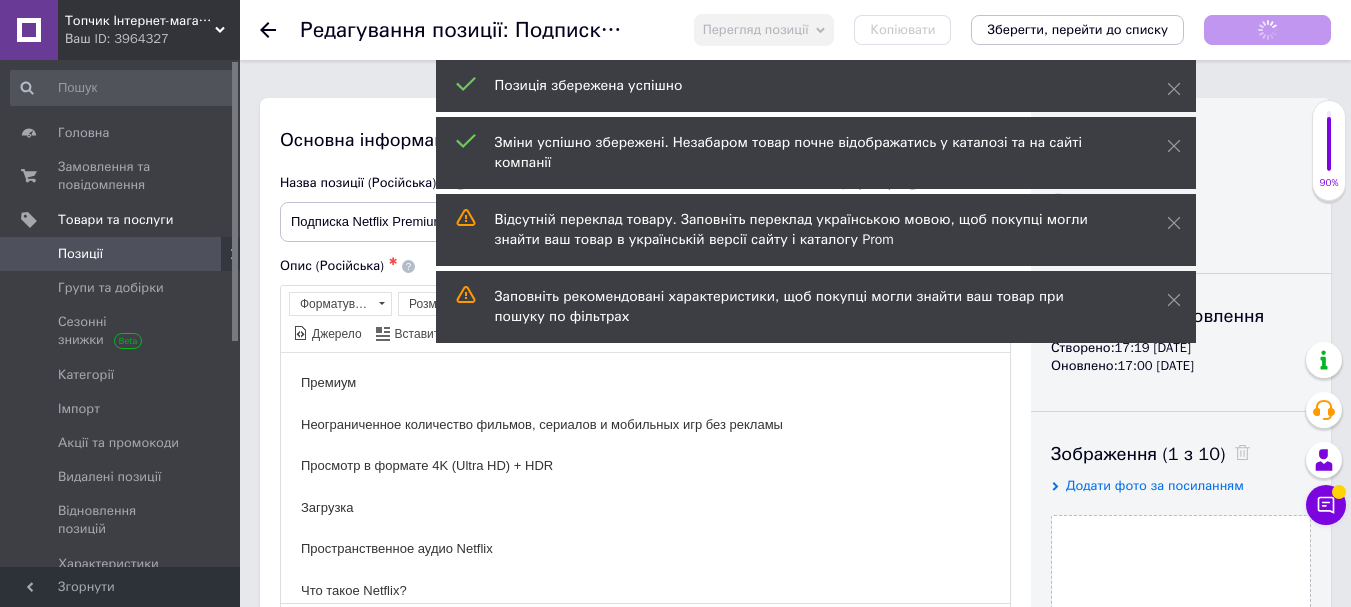 scroll, scrollTop: 0, scrollLeft: 0, axis: both 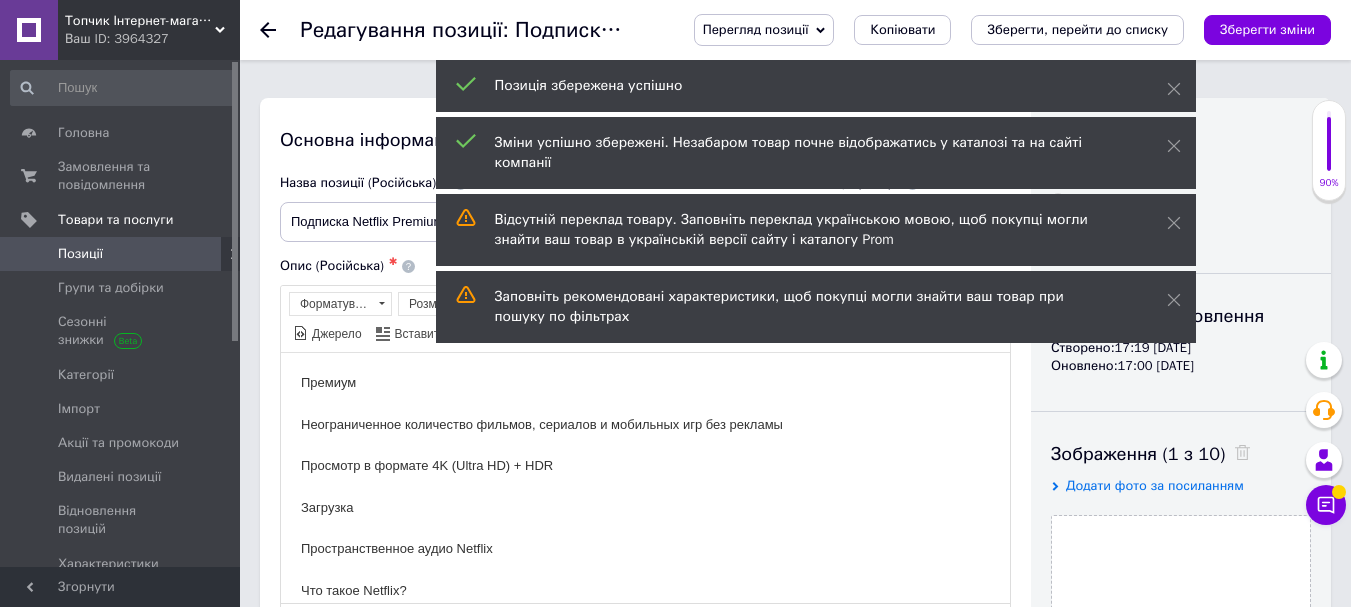 click on "Позиції" at bounding box center [121, 254] 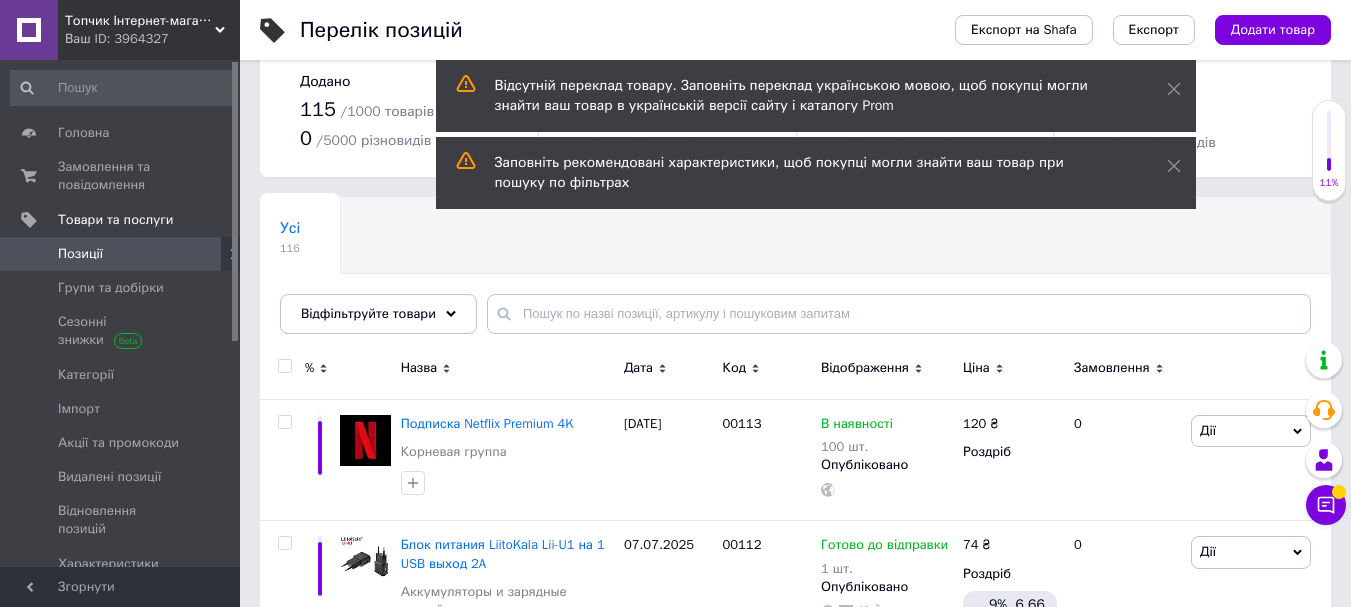 scroll, scrollTop: 100, scrollLeft: 0, axis: vertical 